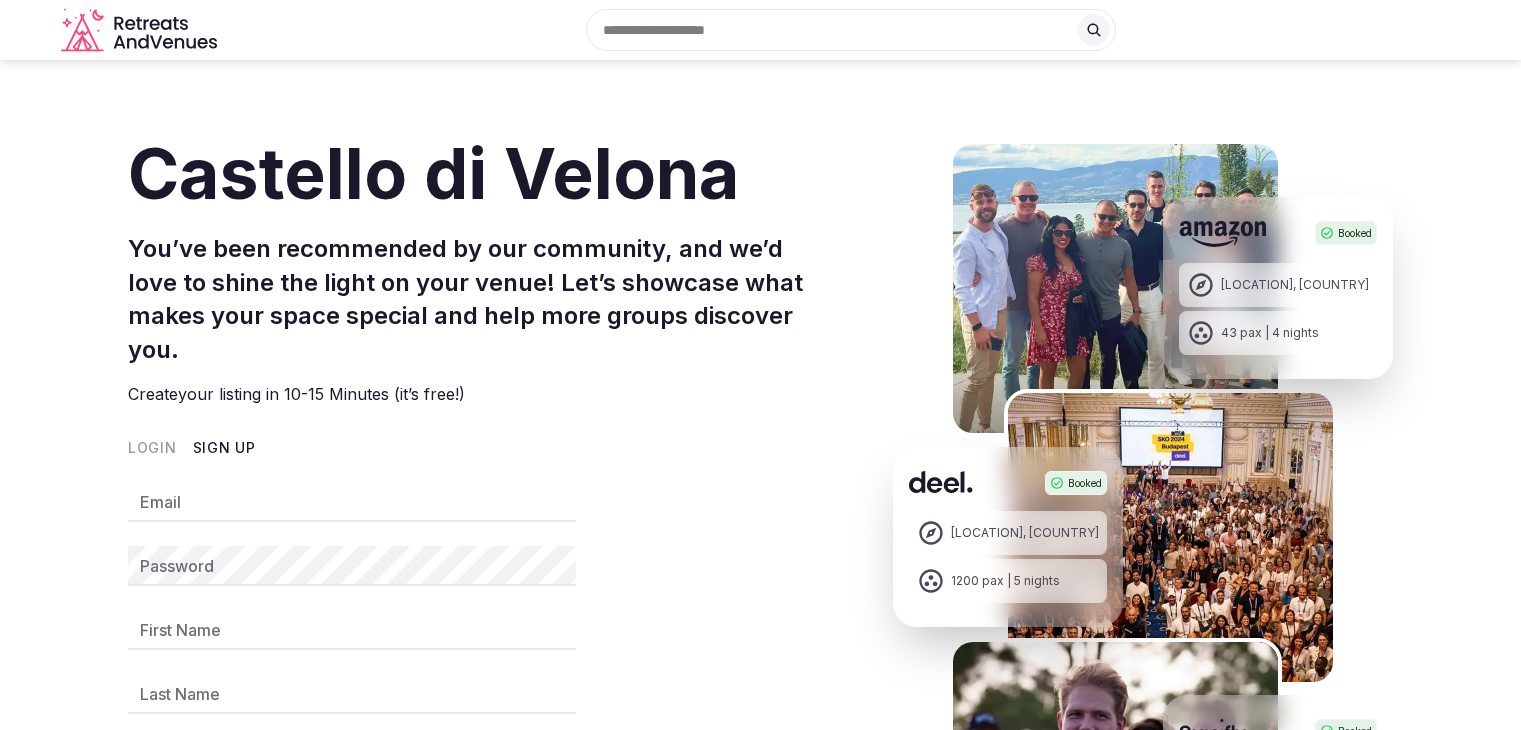 scroll, scrollTop: 0, scrollLeft: 0, axis: both 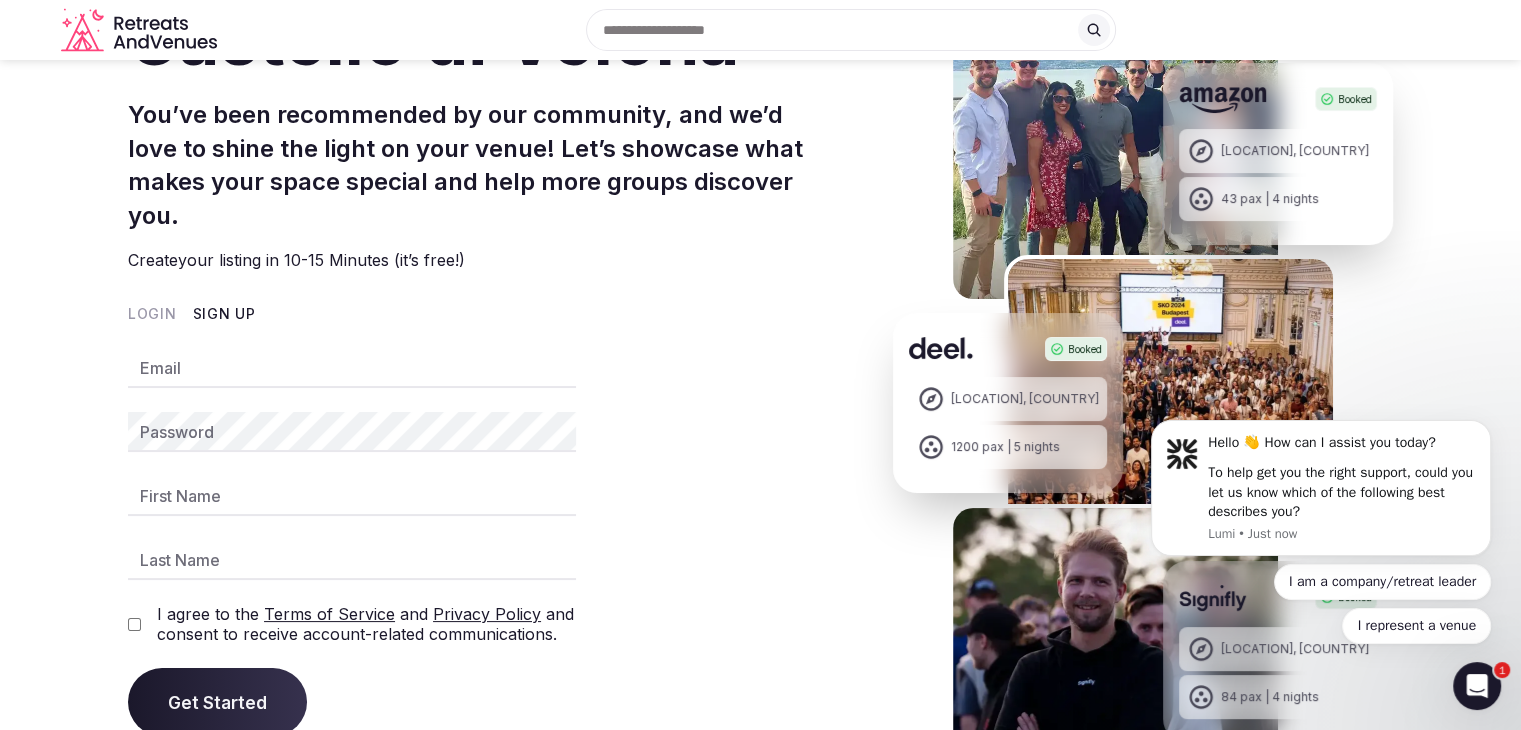 click on "Email" at bounding box center (352, 368) 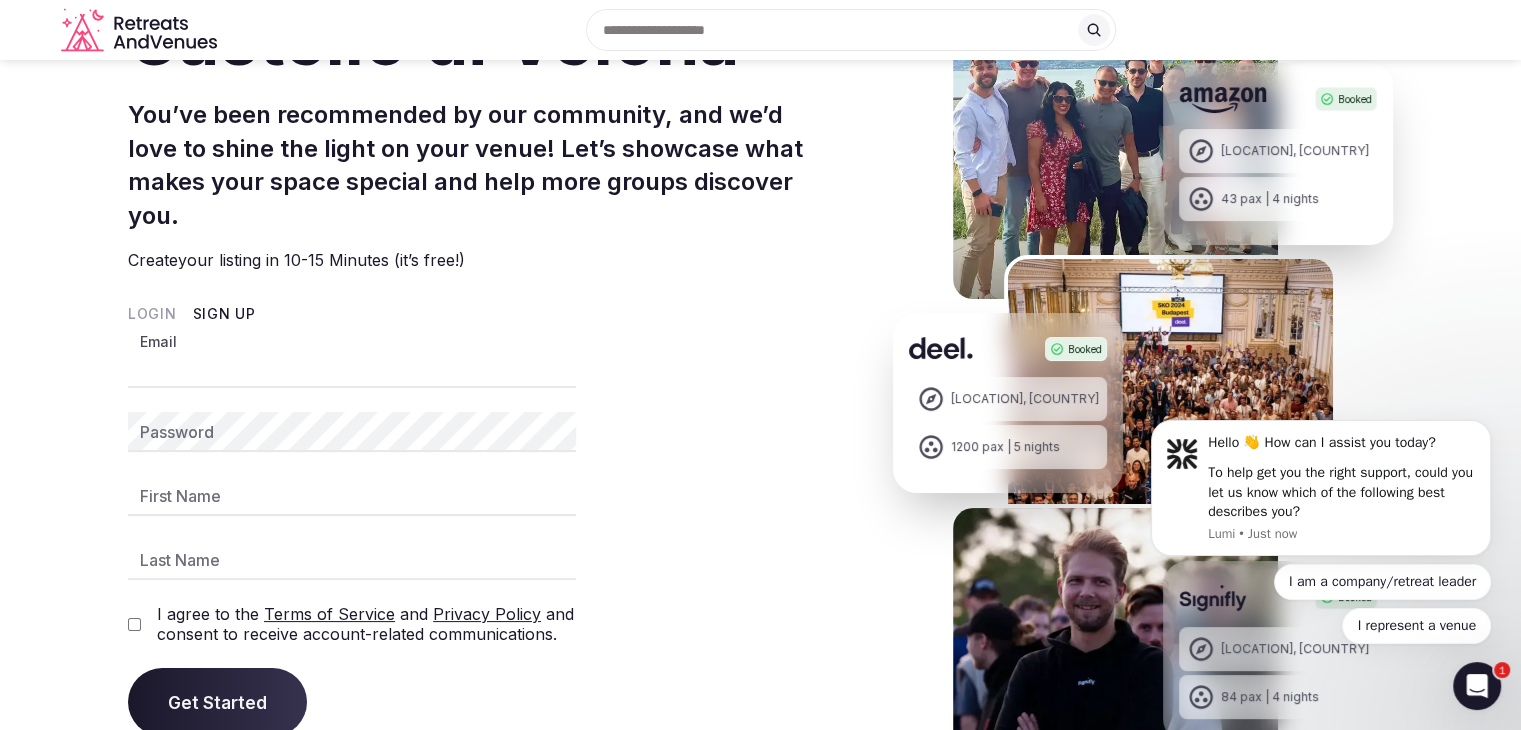 type on "**********" 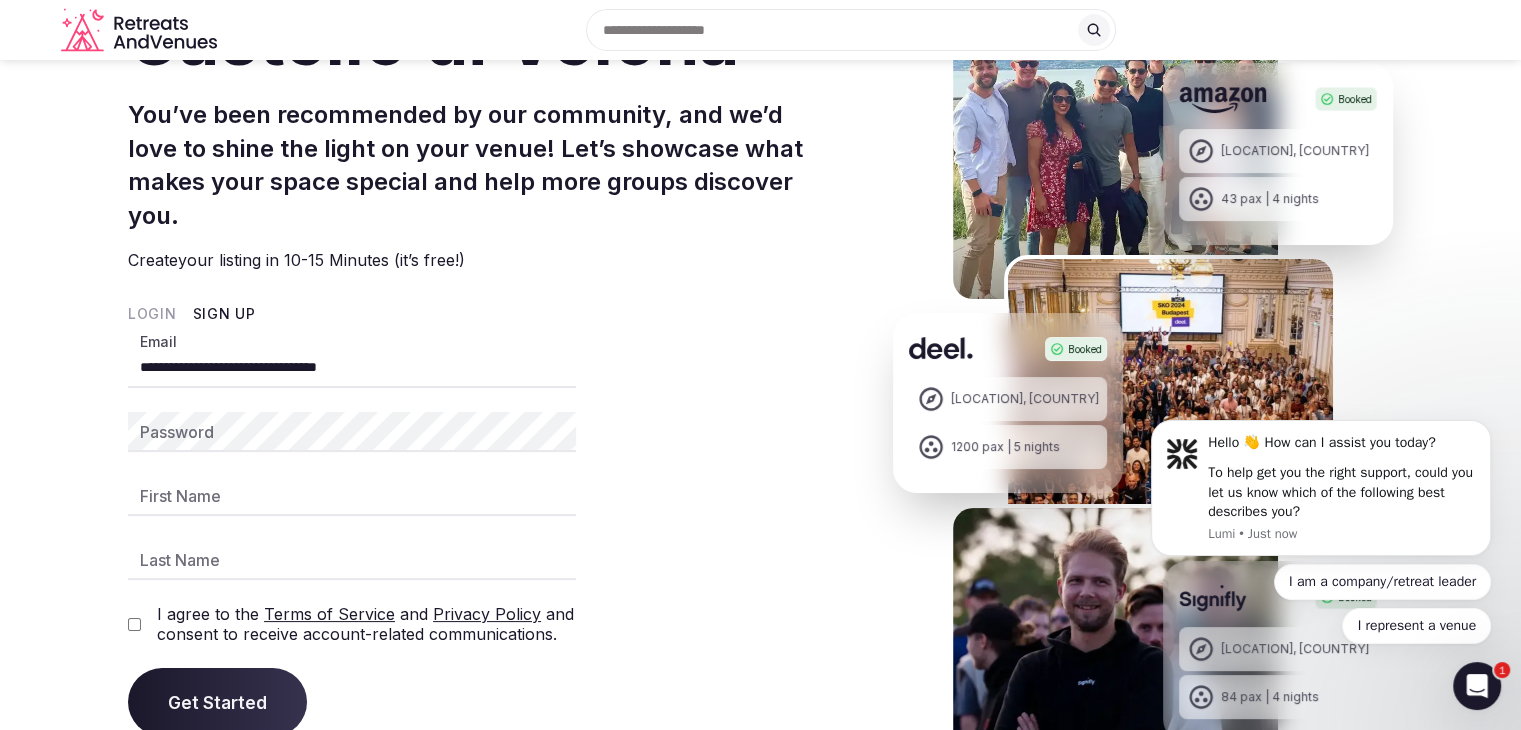 type on "****" 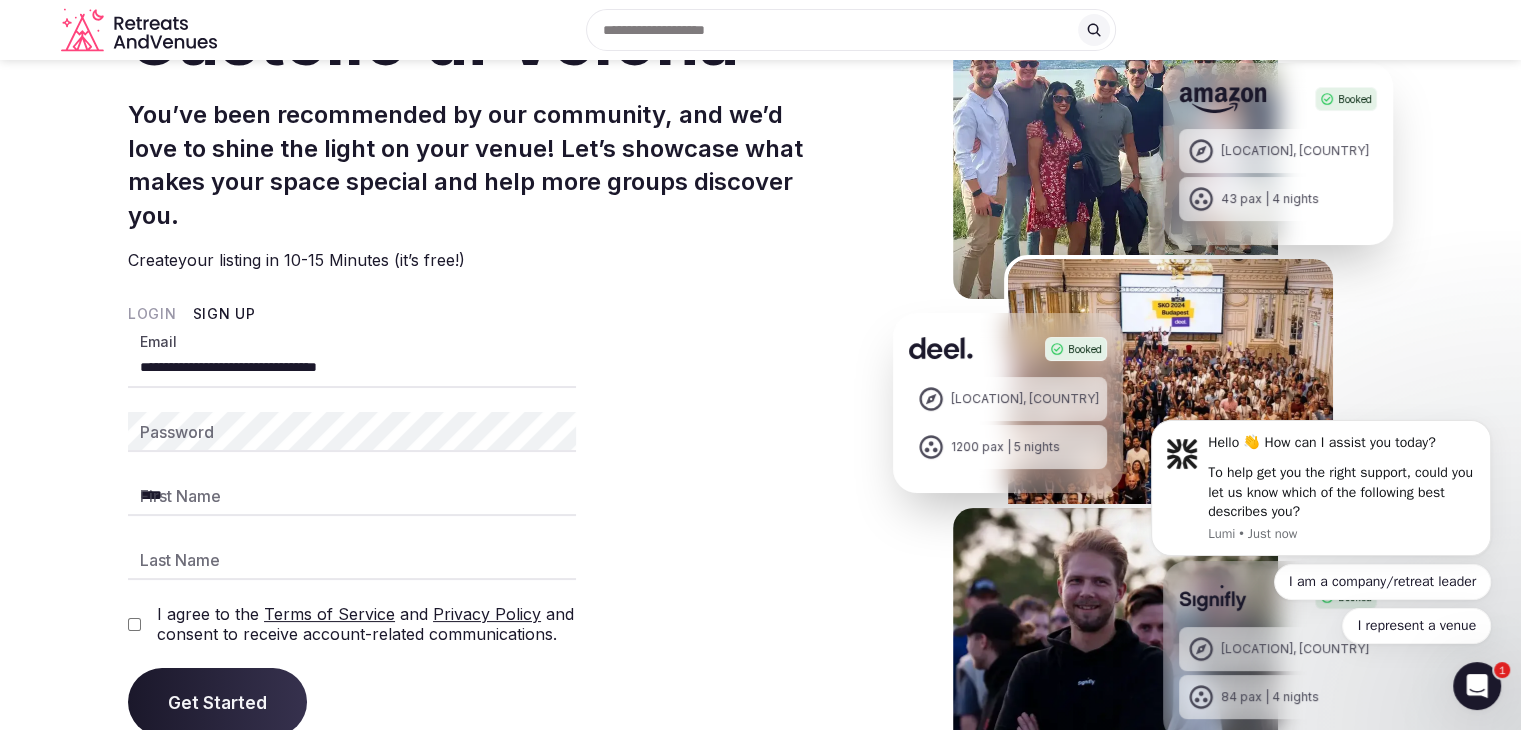 type on "**********" 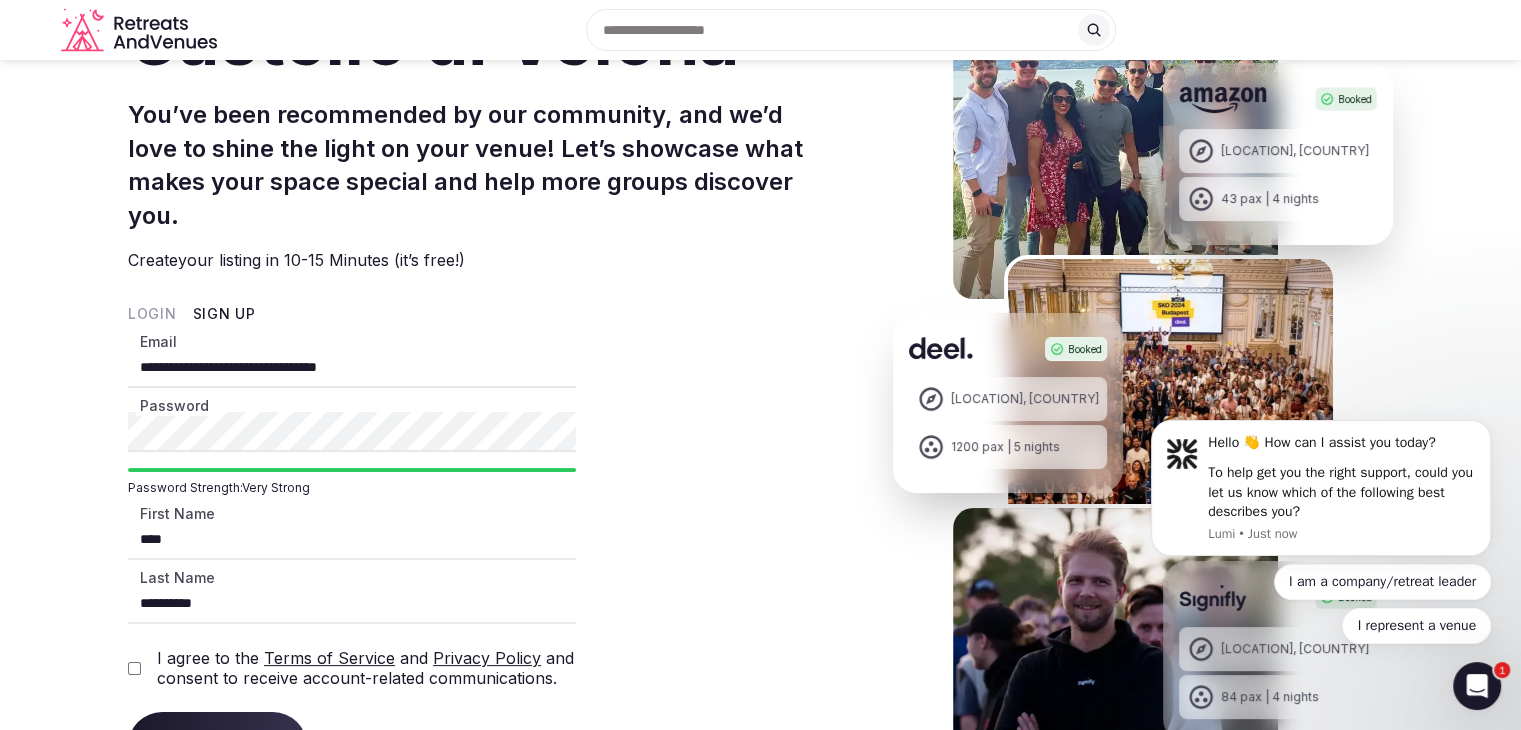 click on "Reach out the way you prefer" at bounding box center (760, 672) 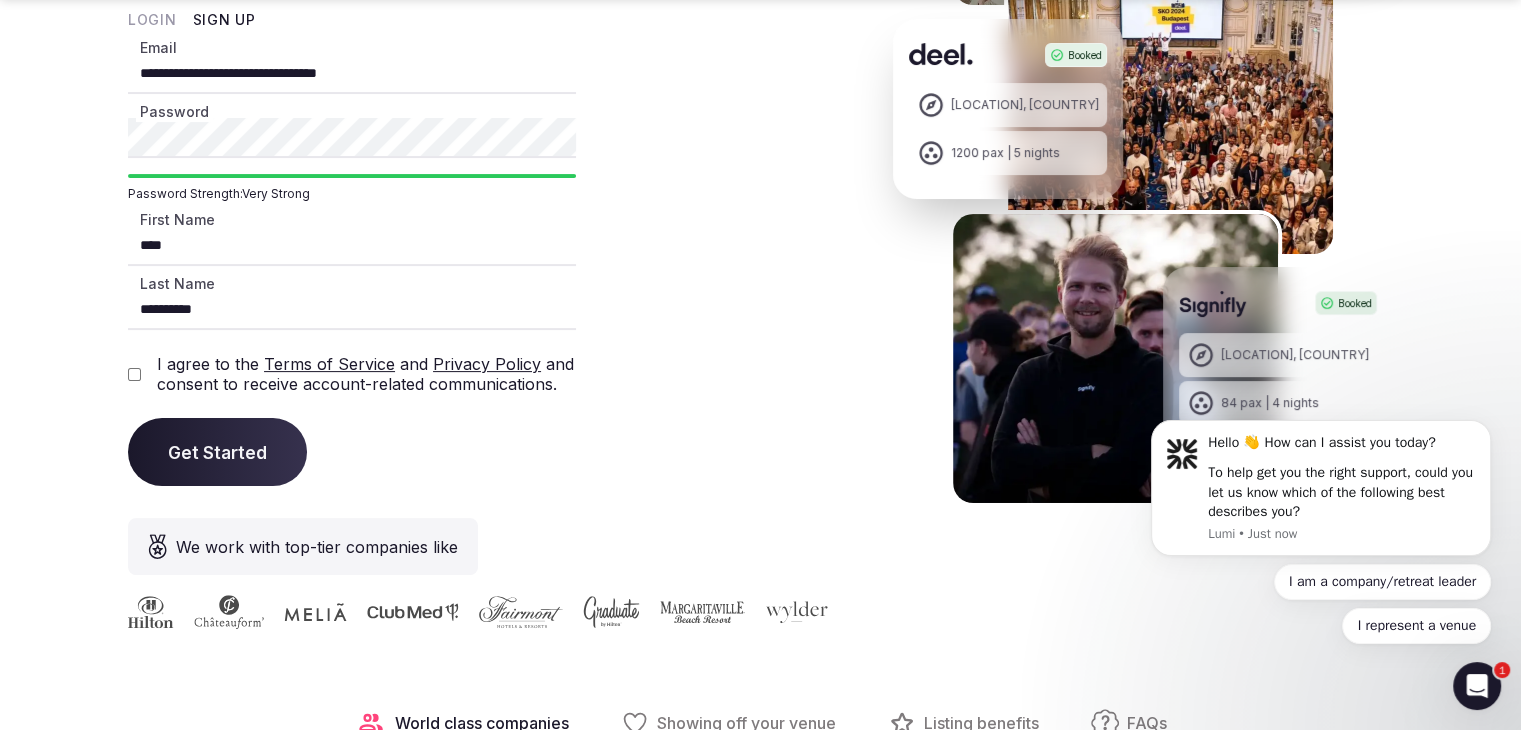 scroll, scrollTop: 417, scrollLeft: 0, axis: vertical 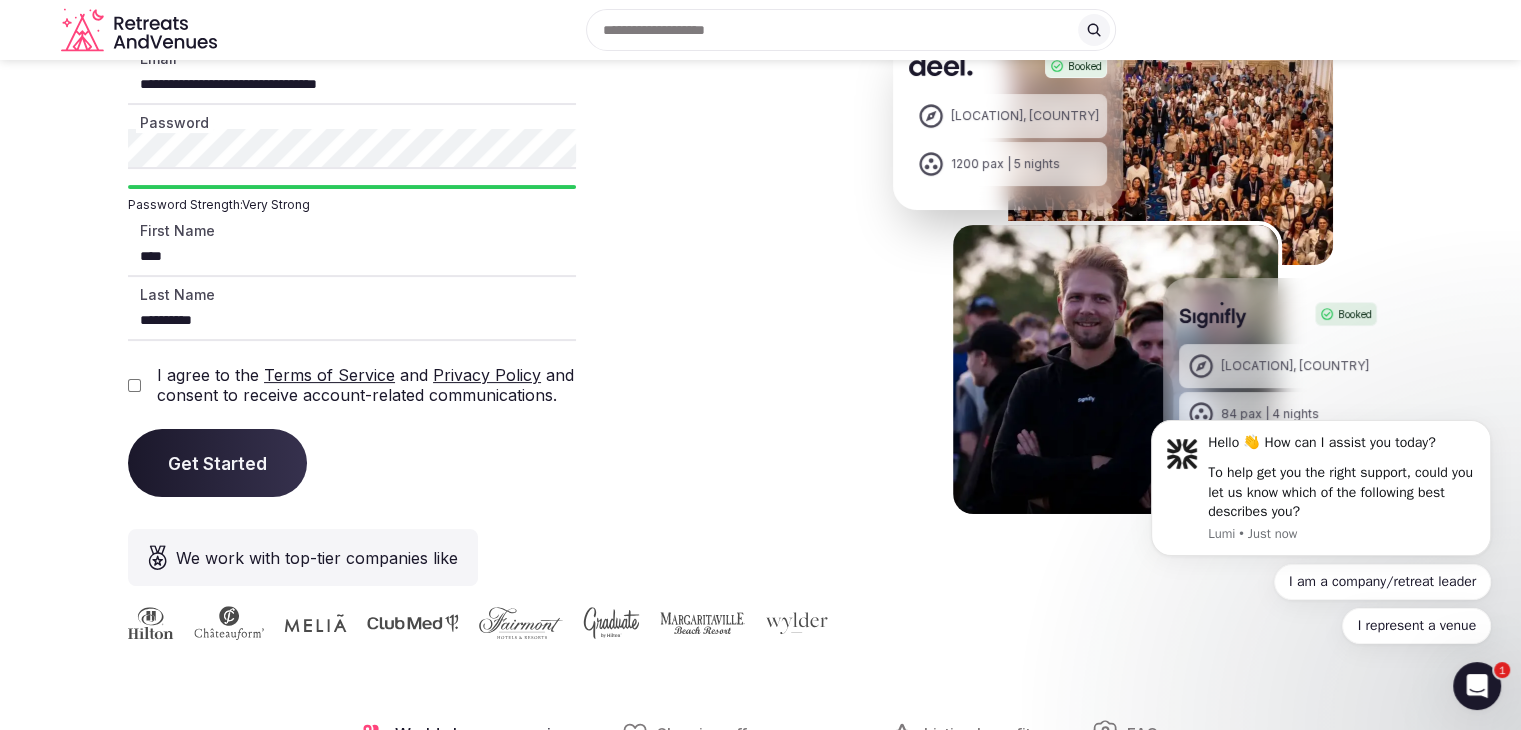 click on "****" at bounding box center (352, 257) 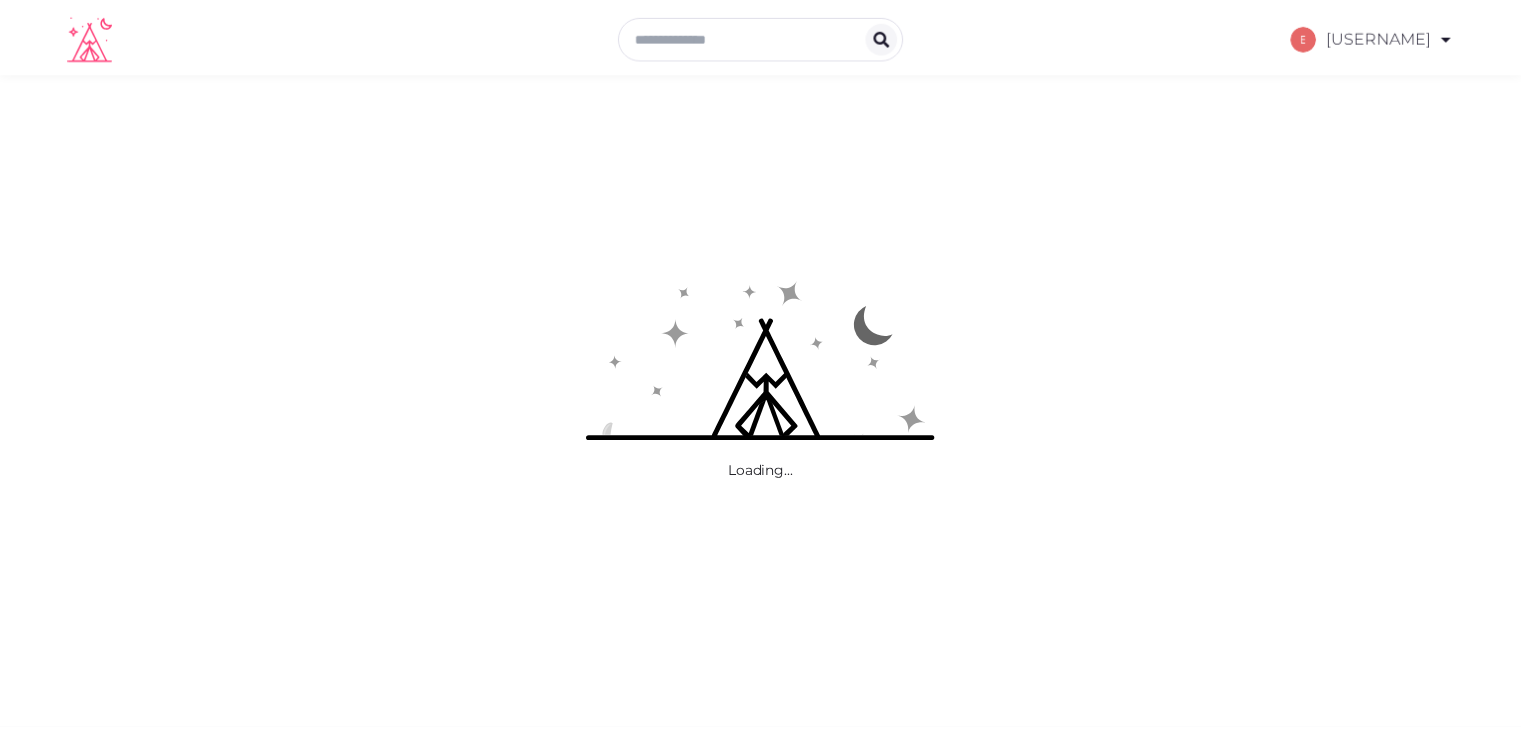 scroll, scrollTop: 0, scrollLeft: 0, axis: both 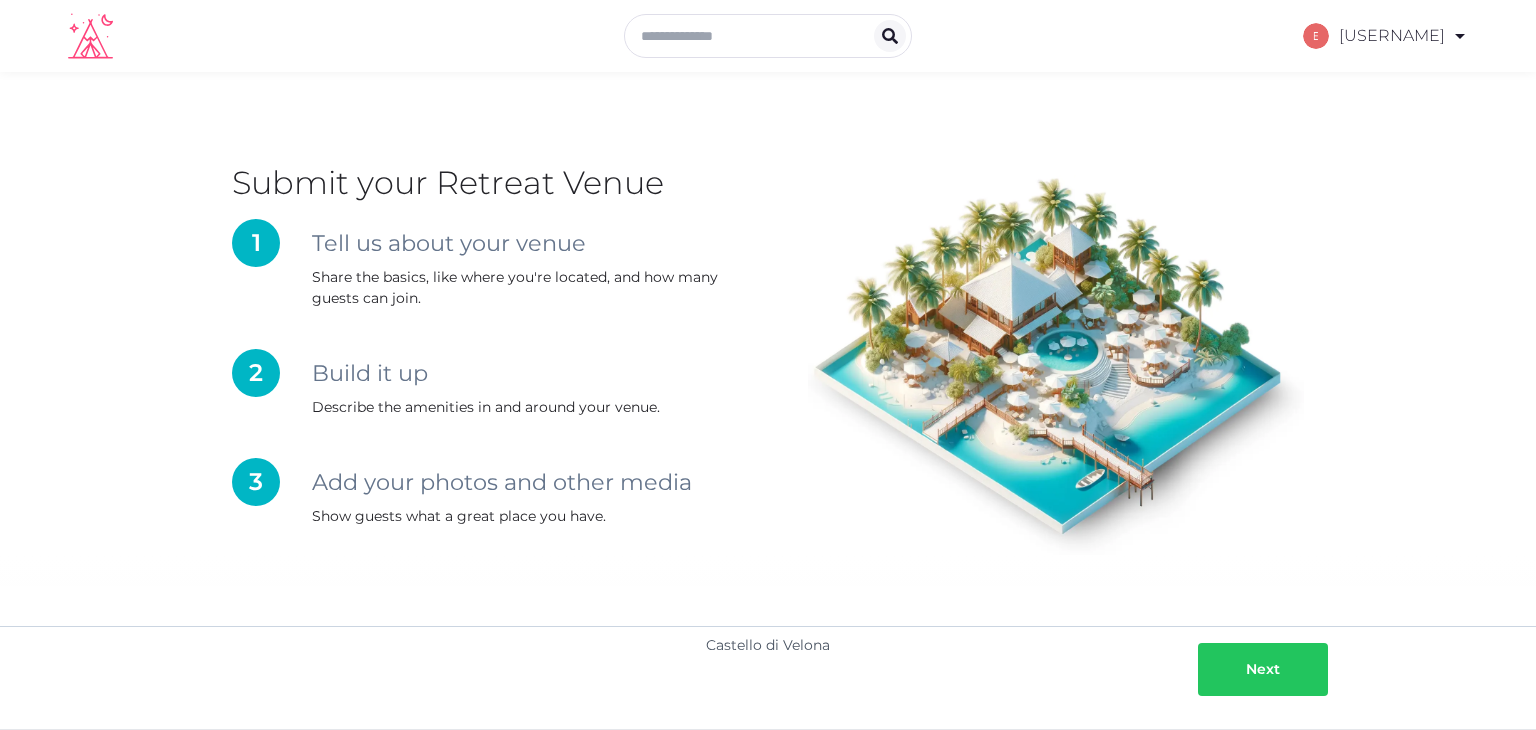 click on "Next" at bounding box center [1263, 669] 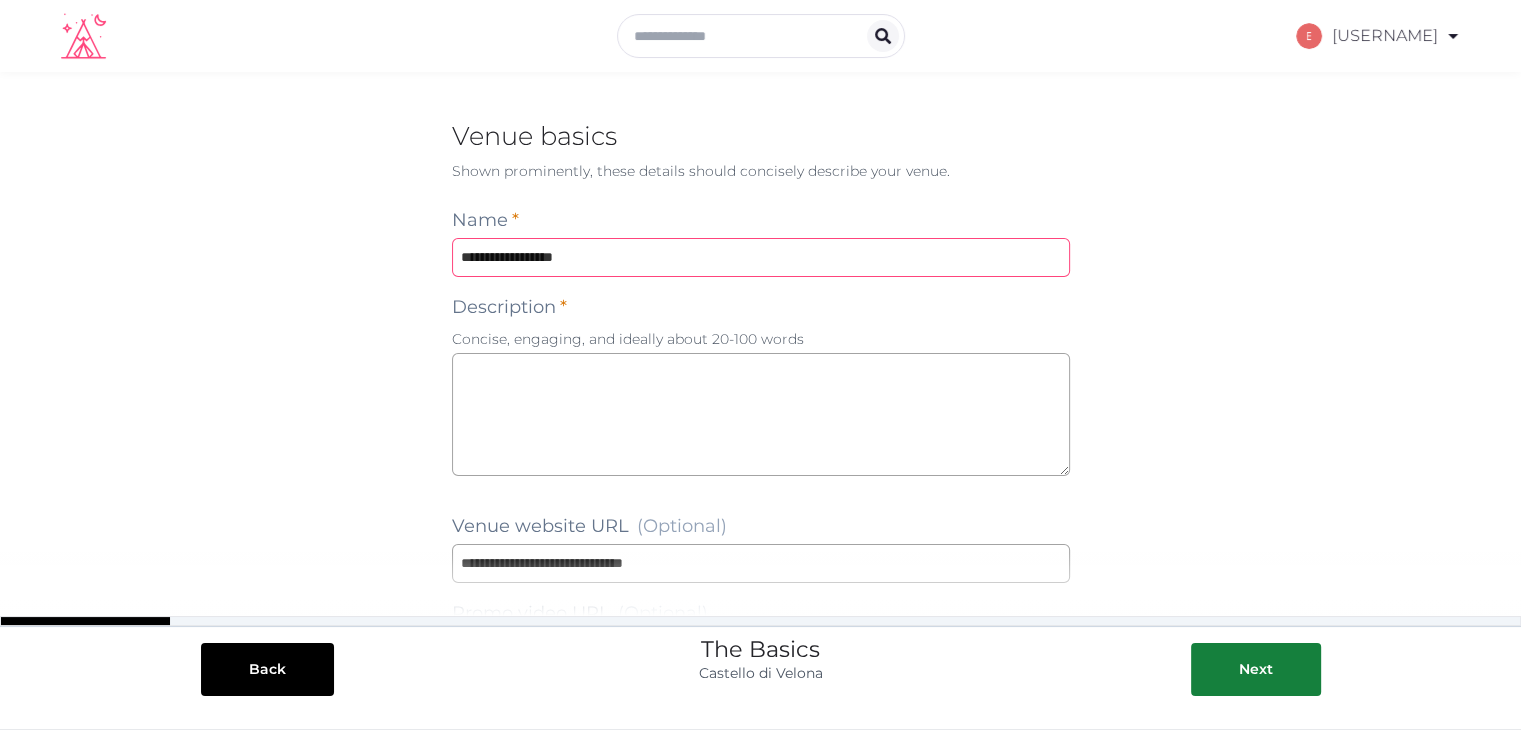 click at bounding box center (761, 257) 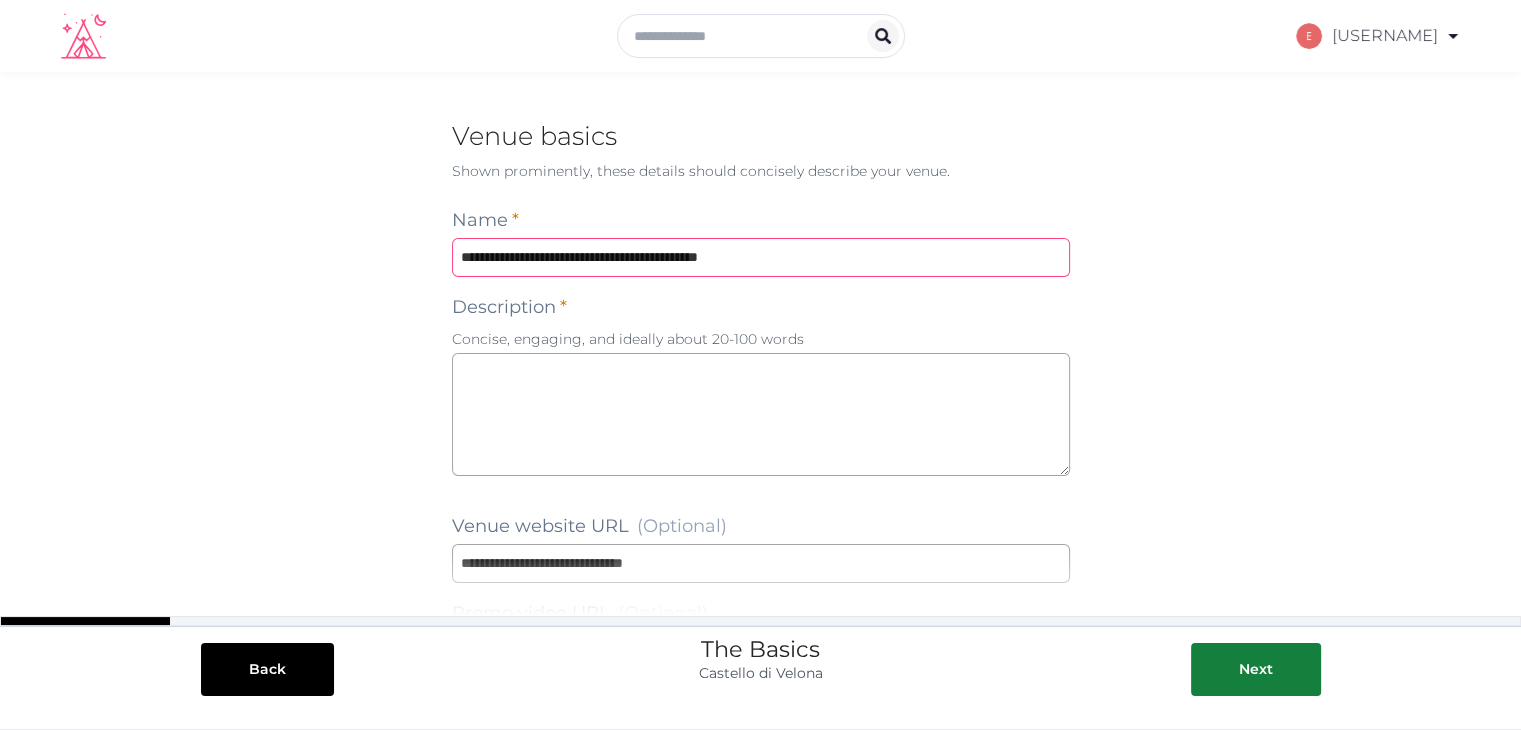 type on "**********" 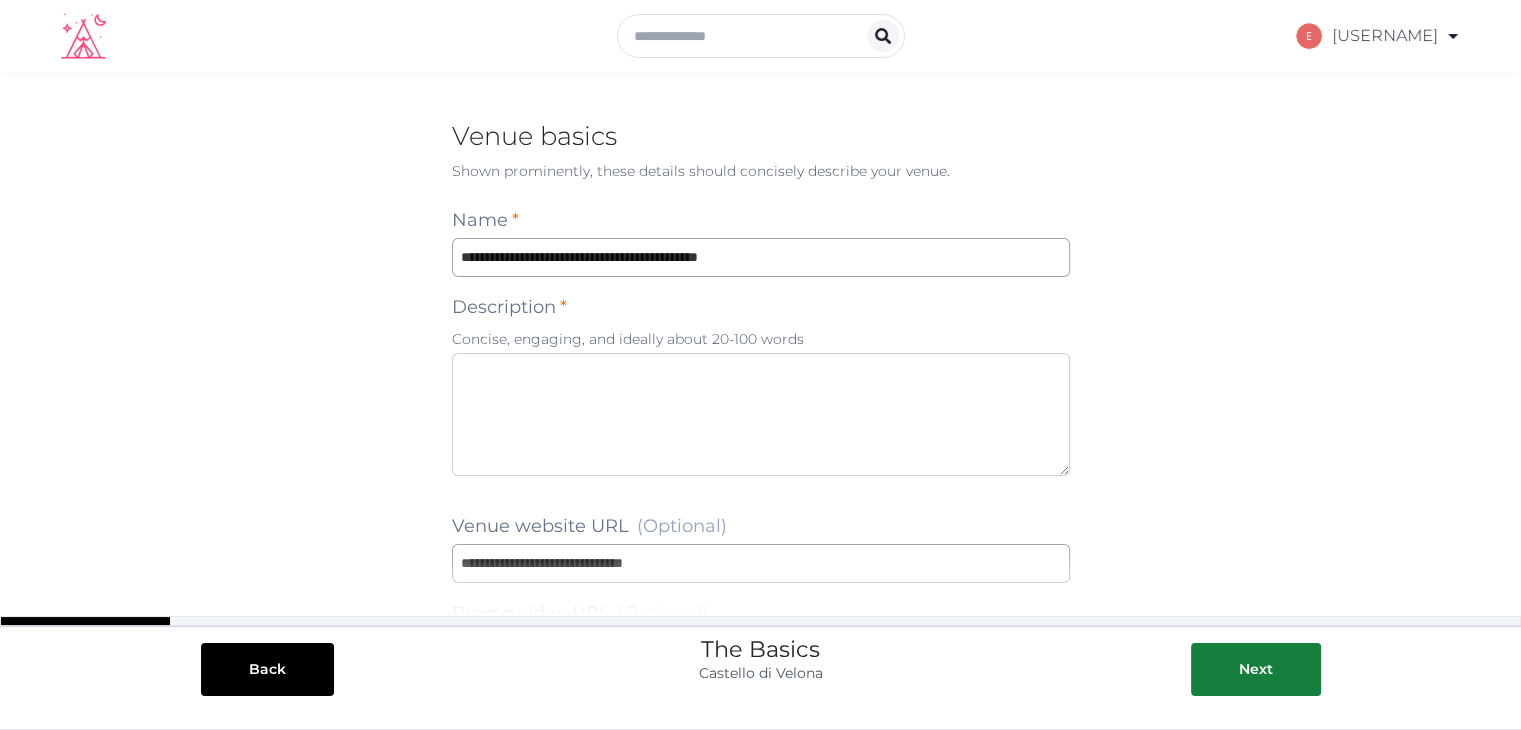 click at bounding box center [761, 414] 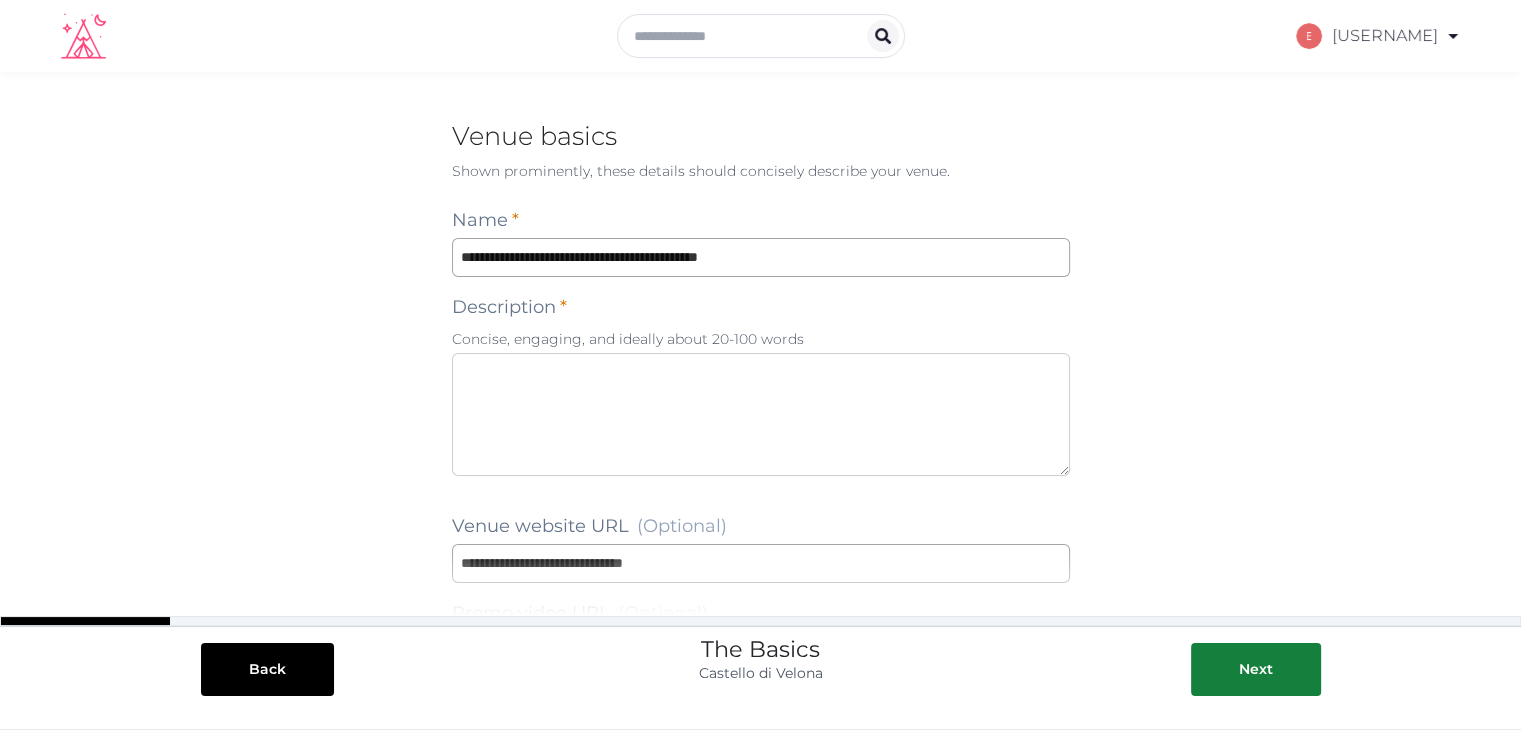 paste on "**********" 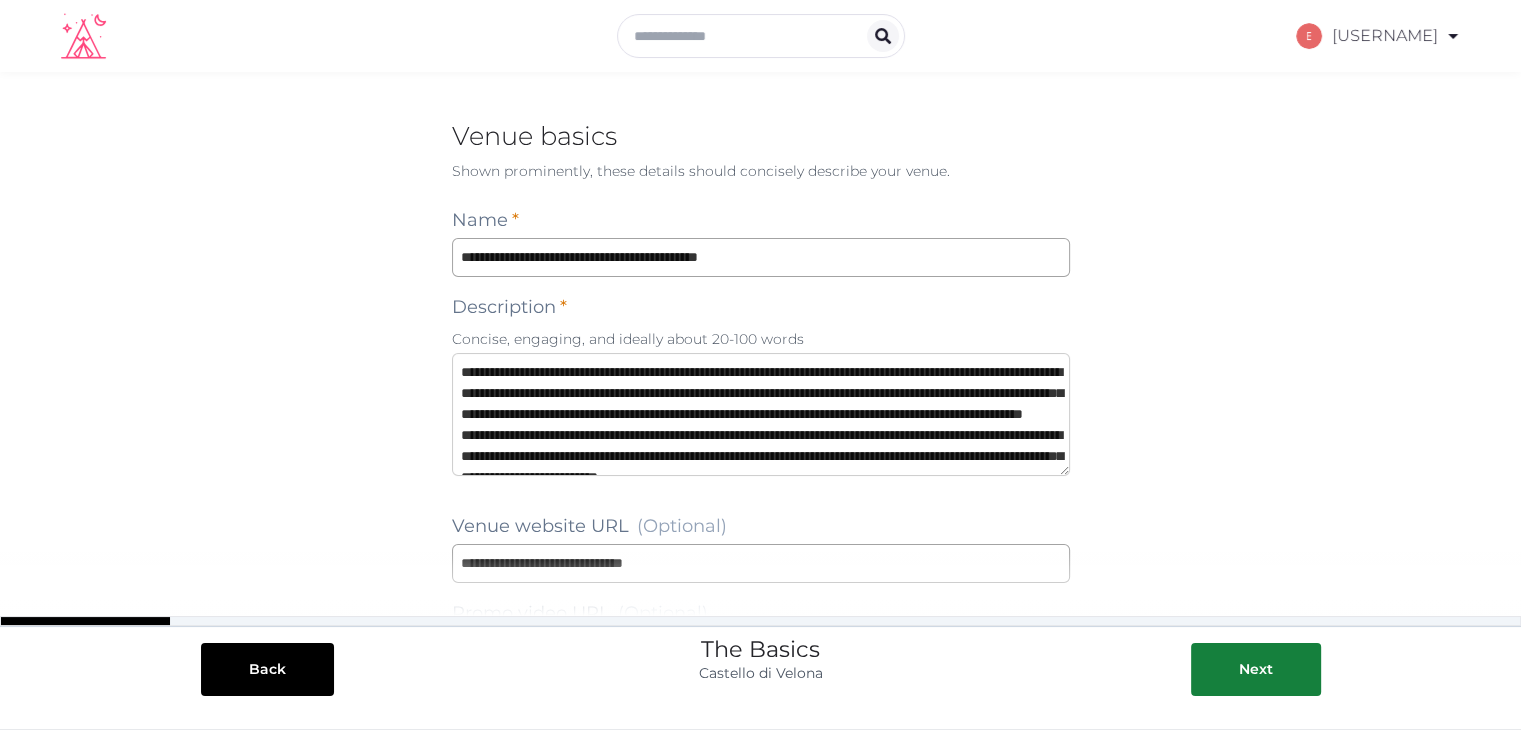 scroll, scrollTop: 241, scrollLeft: 0, axis: vertical 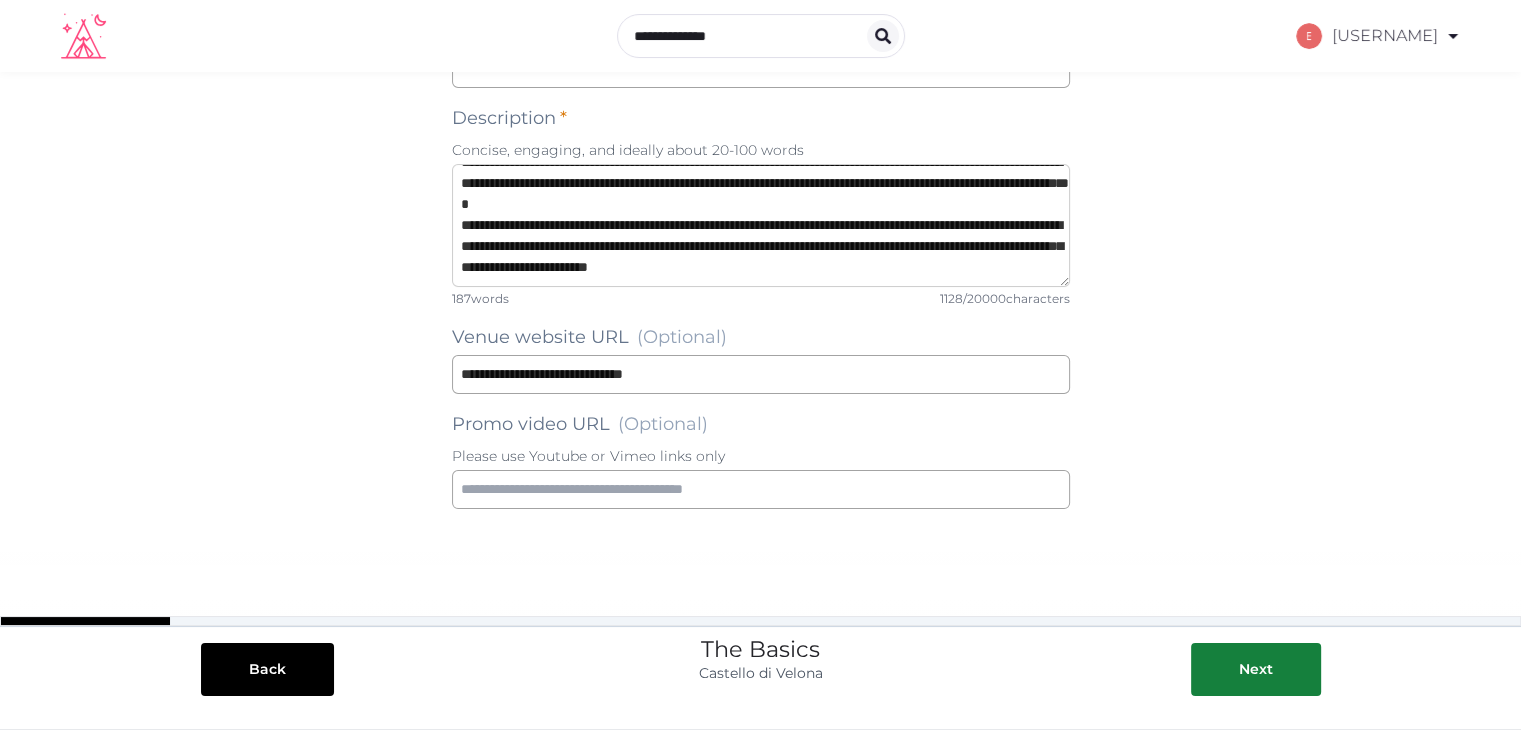 type on "**********" 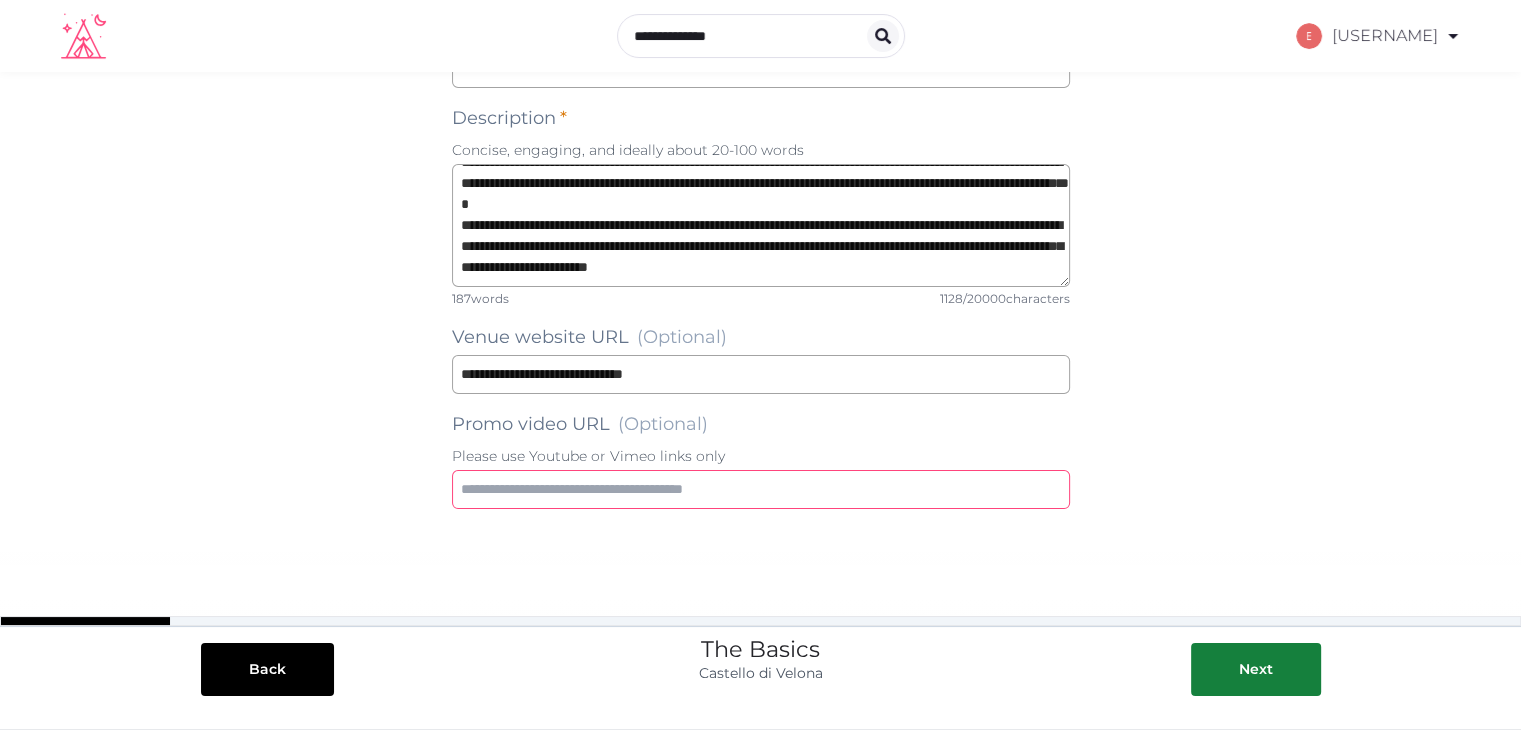 click at bounding box center (761, 489) 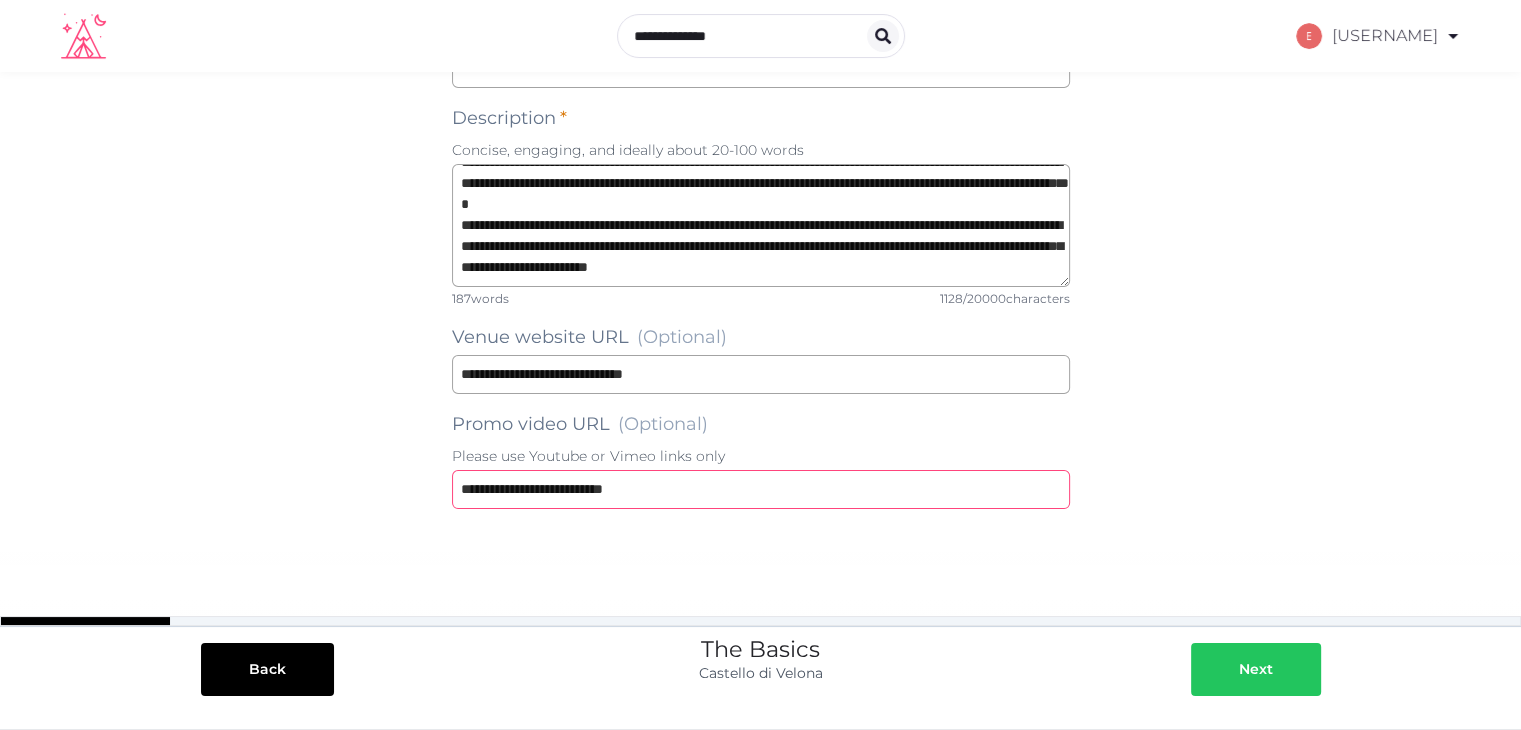 type on "**********" 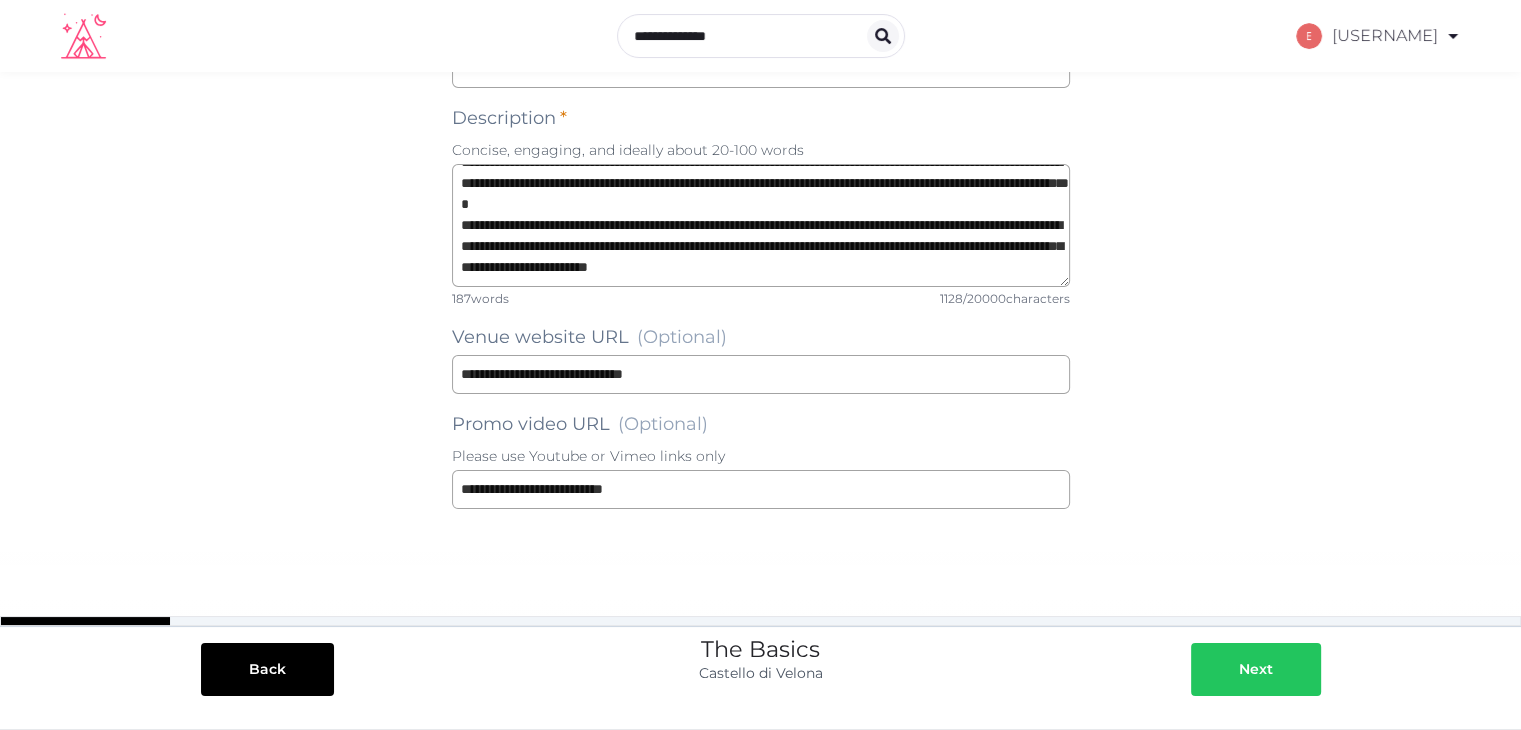 click on "Next" at bounding box center [1256, 669] 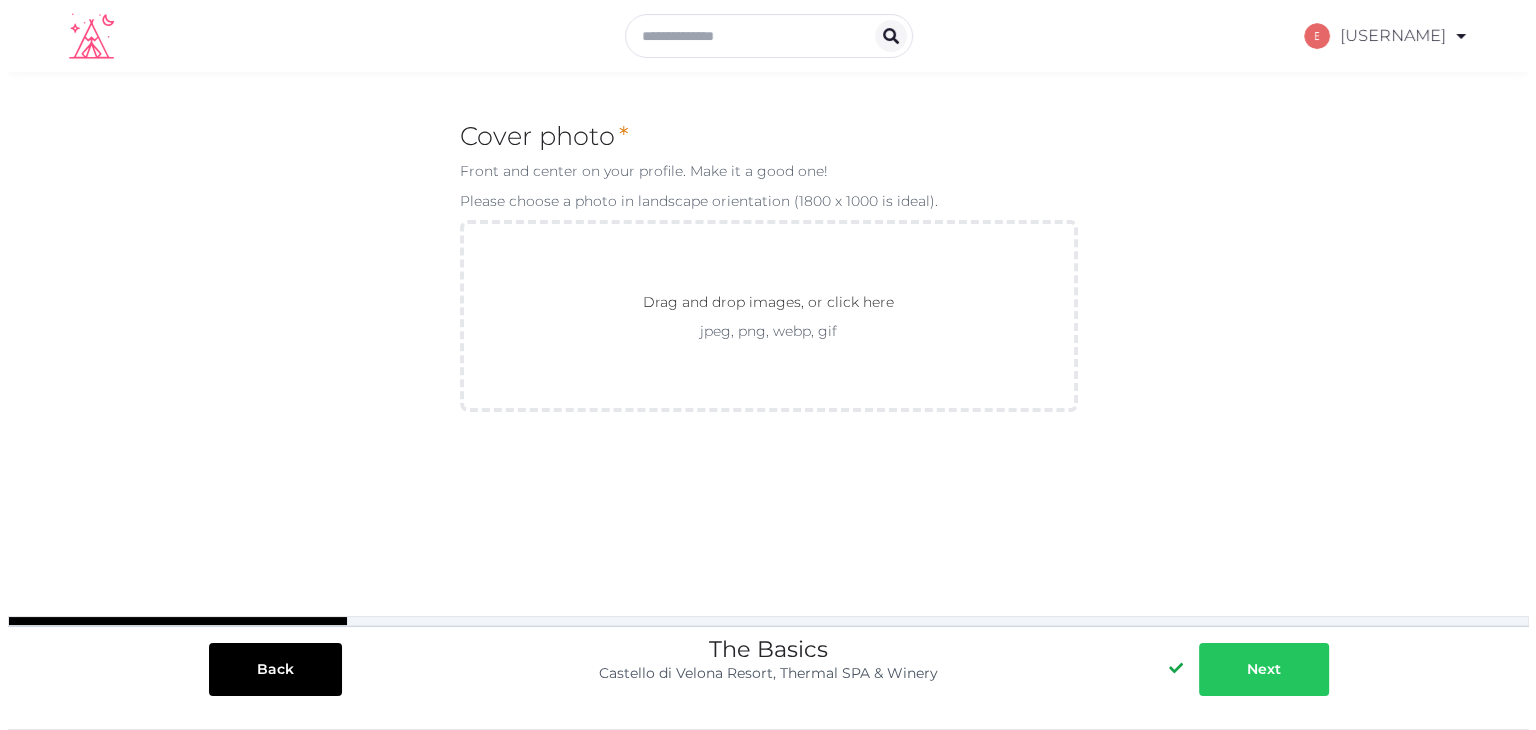 scroll, scrollTop: 0, scrollLeft: 0, axis: both 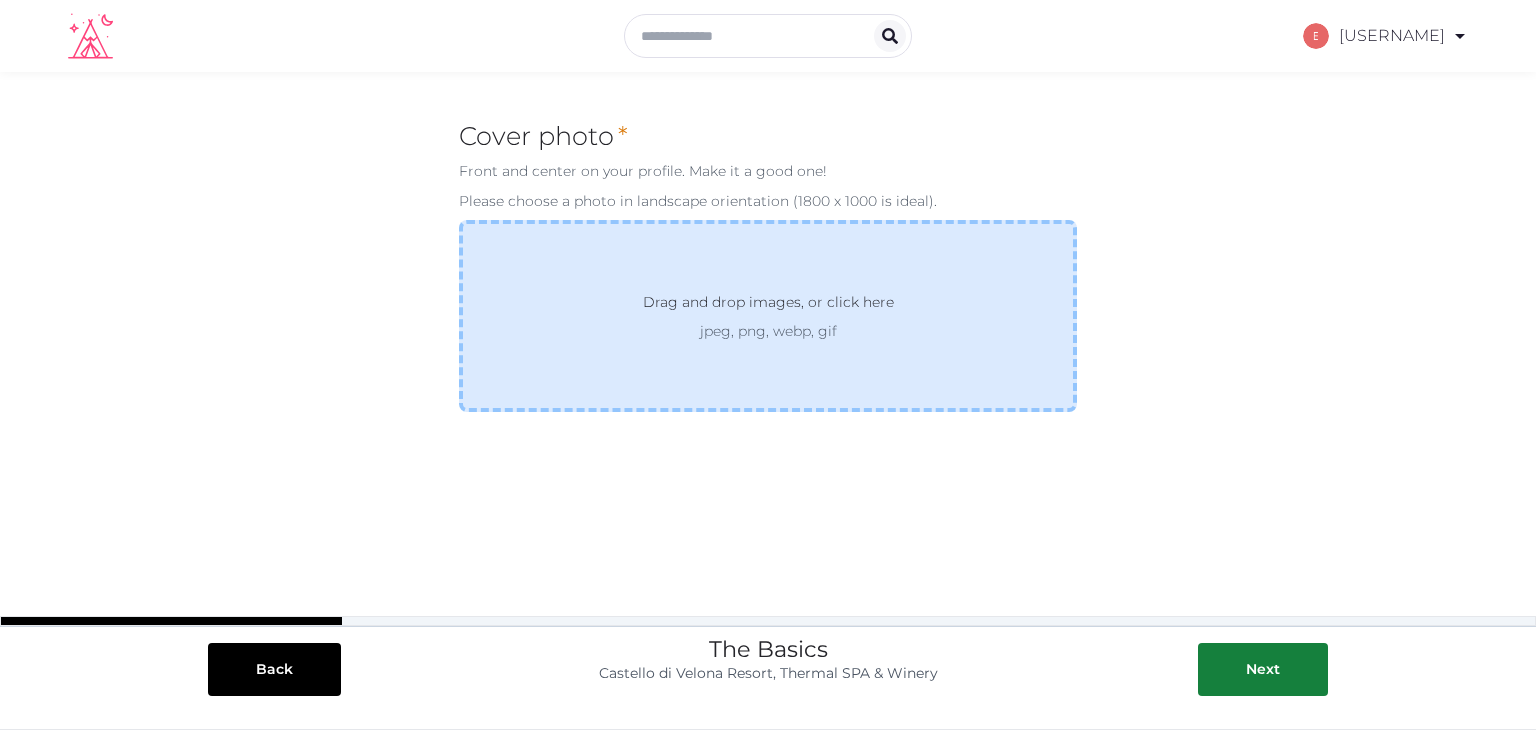 click on "Drag and drop images, or click here" at bounding box center [768, 306] 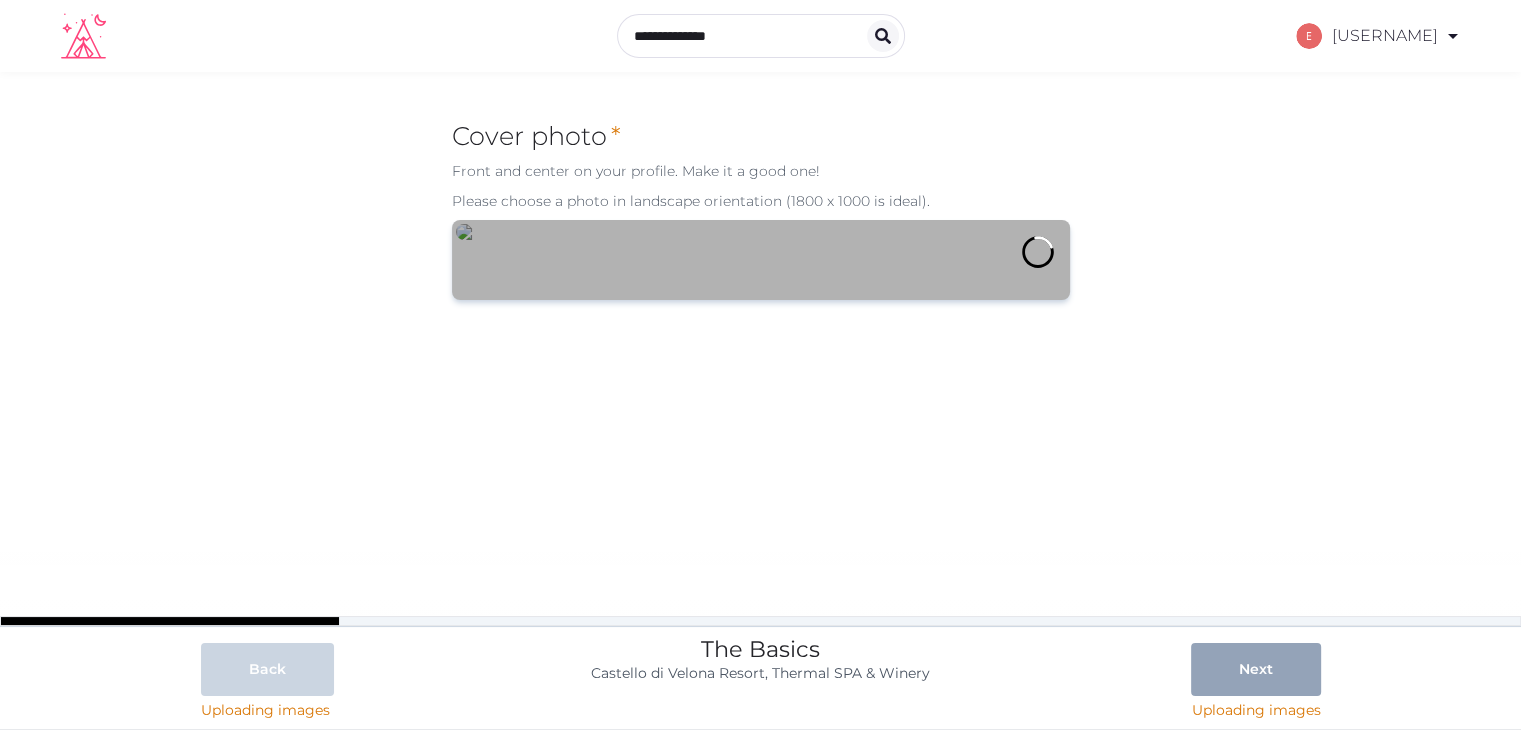 scroll, scrollTop: 147, scrollLeft: 0, axis: vertical 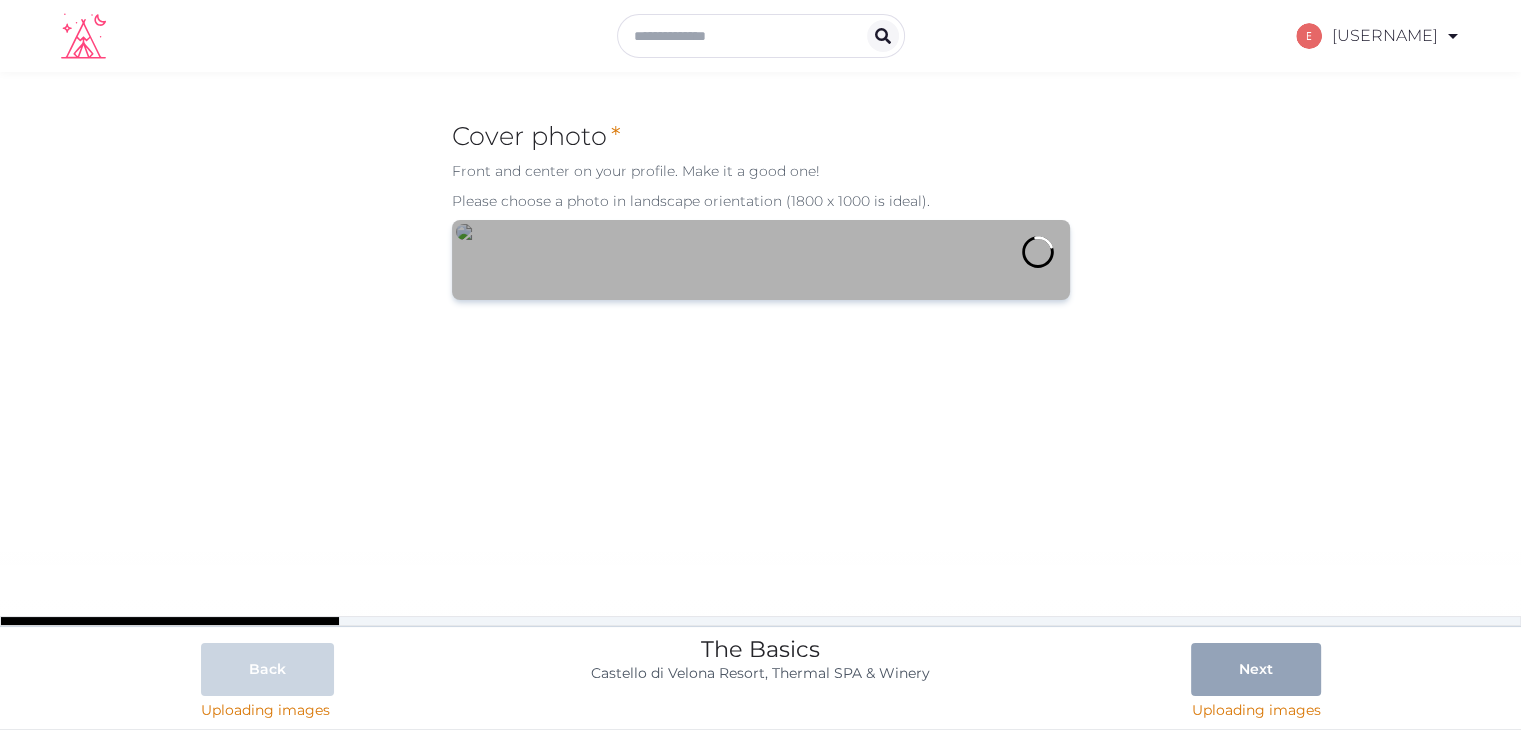 drag, startPoint x: 1514, startPoint y: 217, endPoint x: 1522, endPoint y: 317, distance: 100.31949 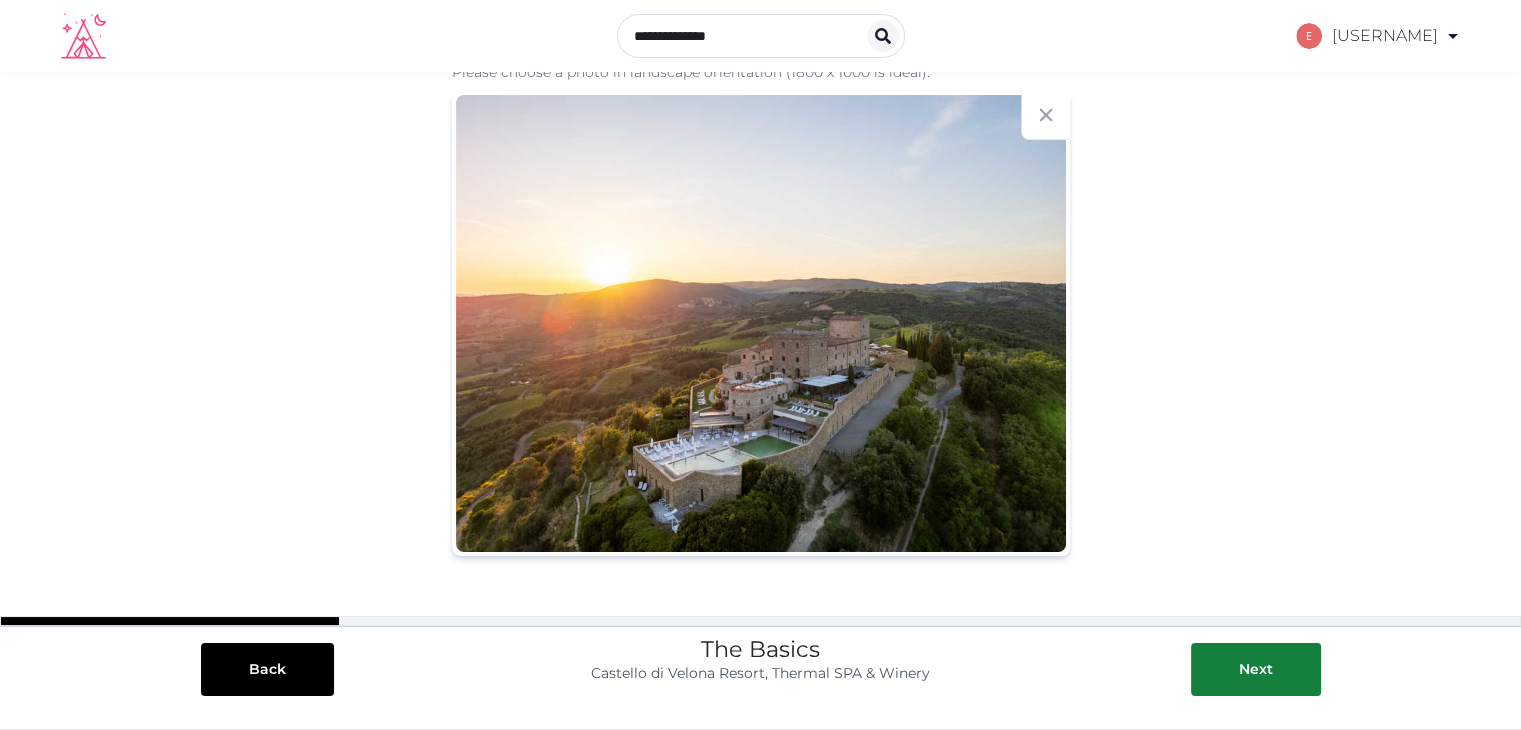 scroll, scrollTop: 137, scrollLeft: 0, axis: vertical 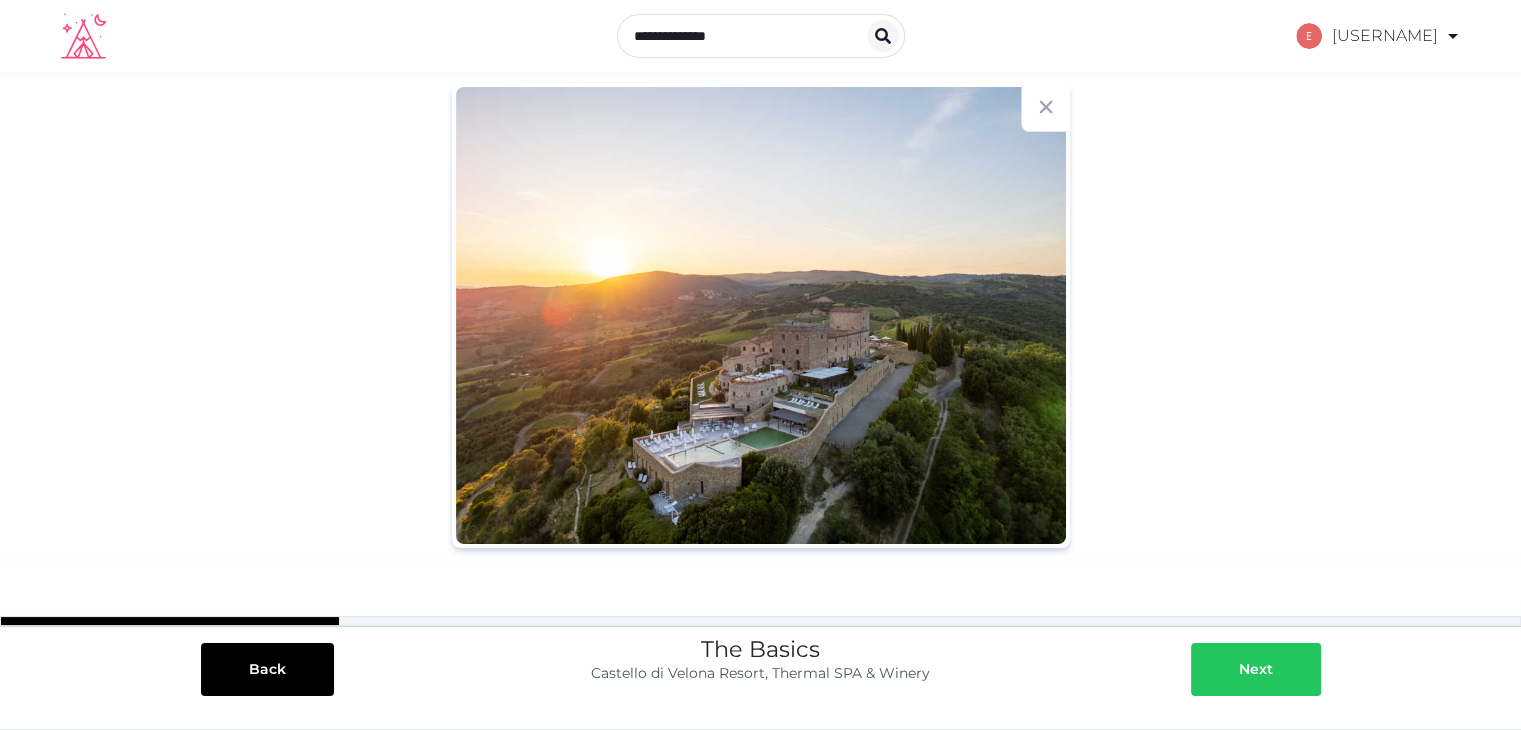 click on "Next" at bounding box center [1256, 669] 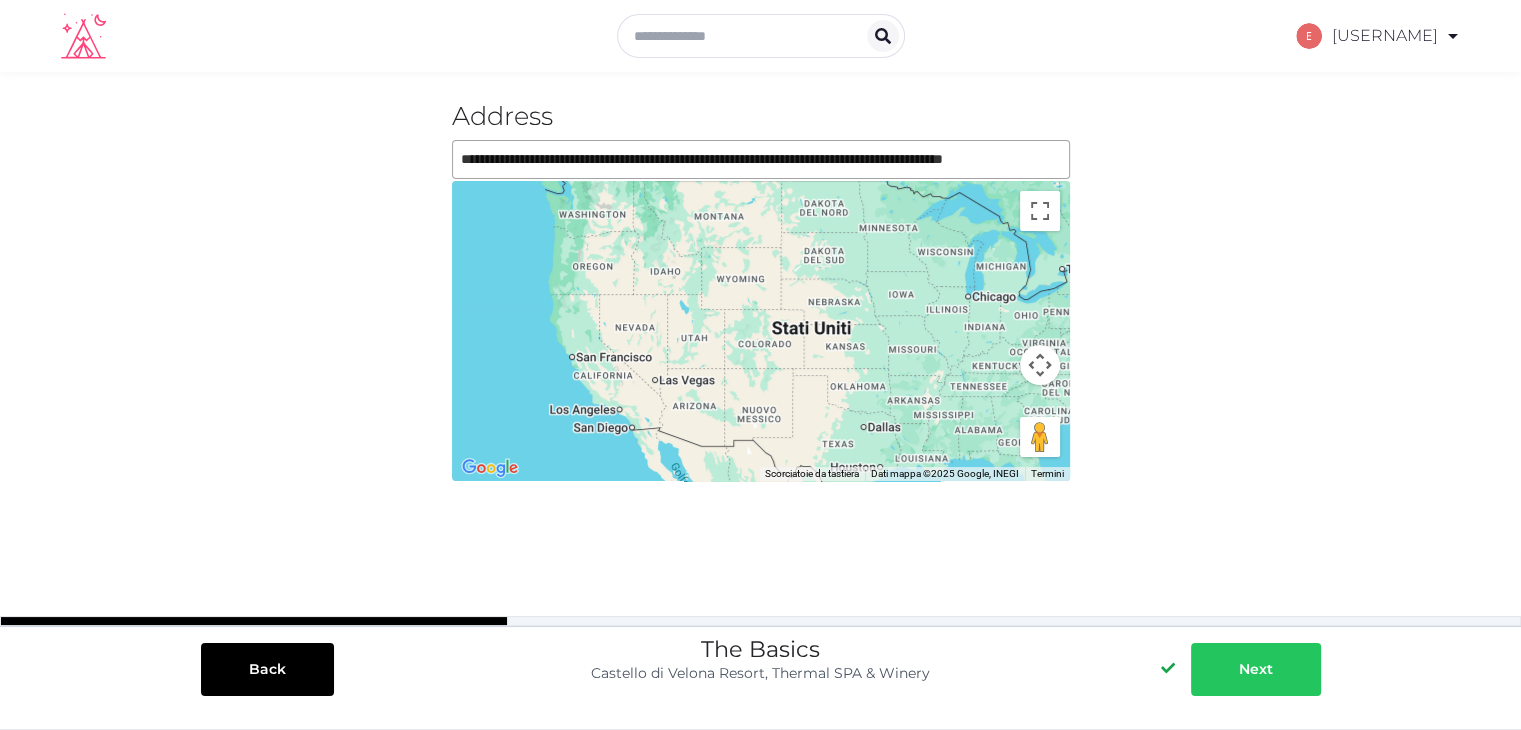 scroll, scrollTop: 0, scrollLeft: 0, axis: both 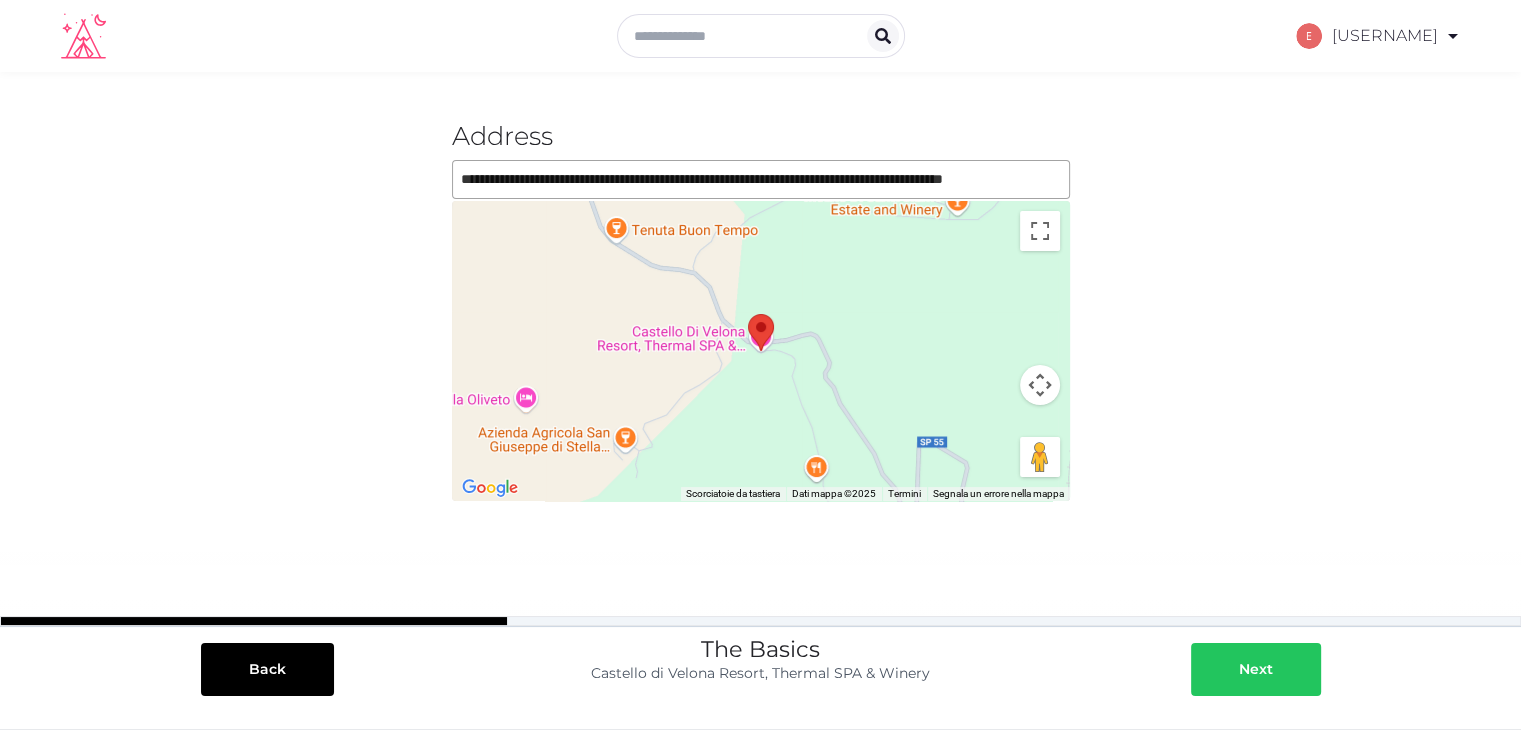 click on "Next" at bounding box center [1256, 669] 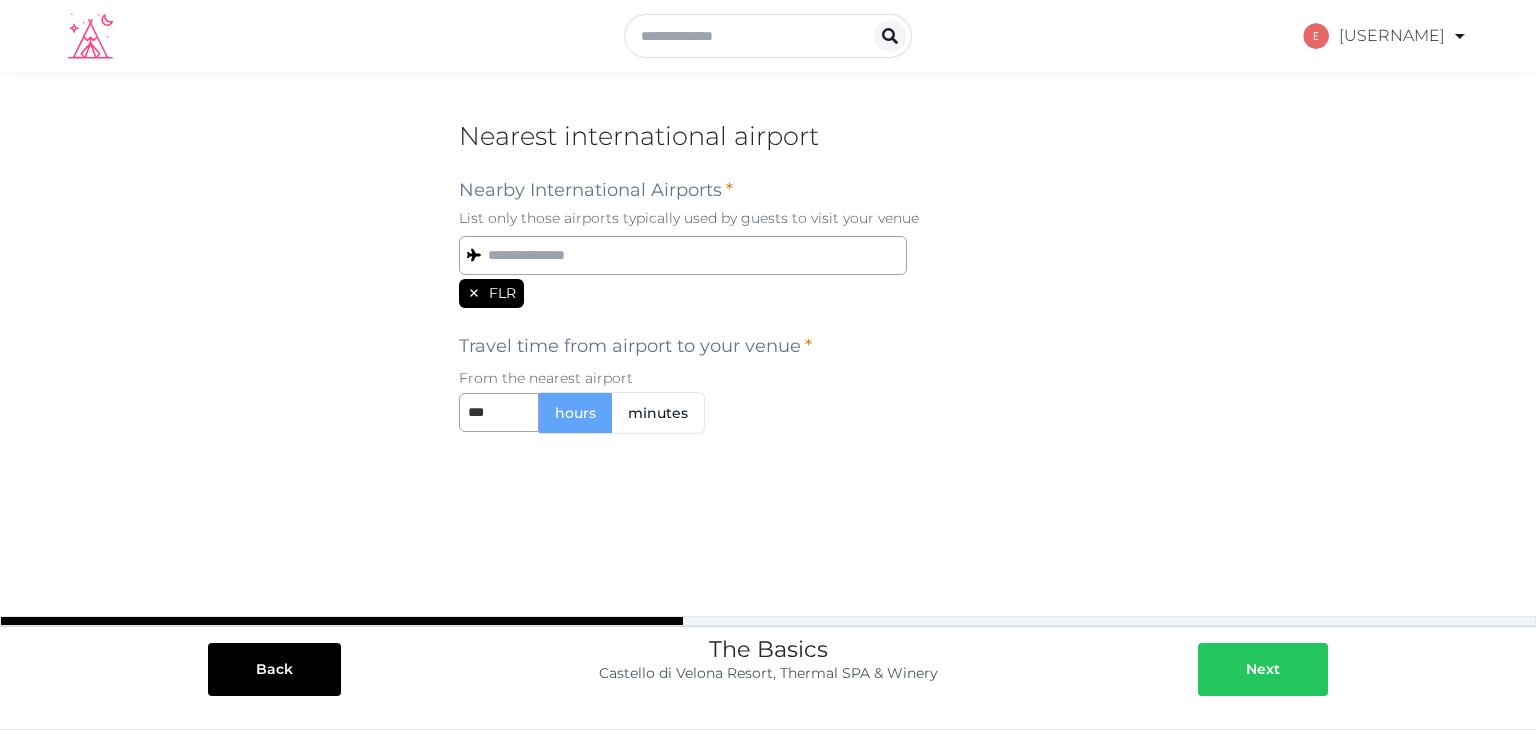 click on "Next" at bounding box center (1263, 669) 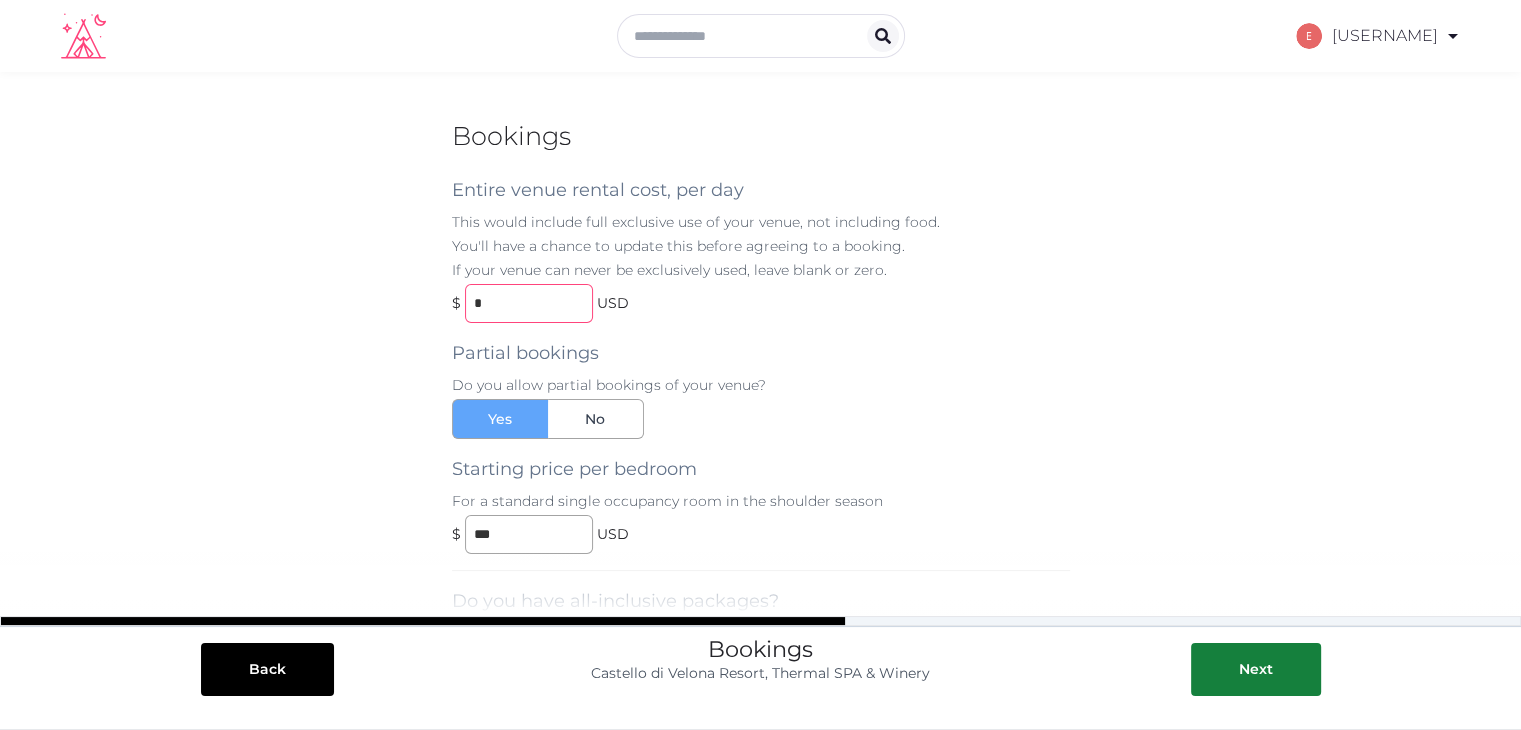 click on "*" at bounding box center (529, 303) 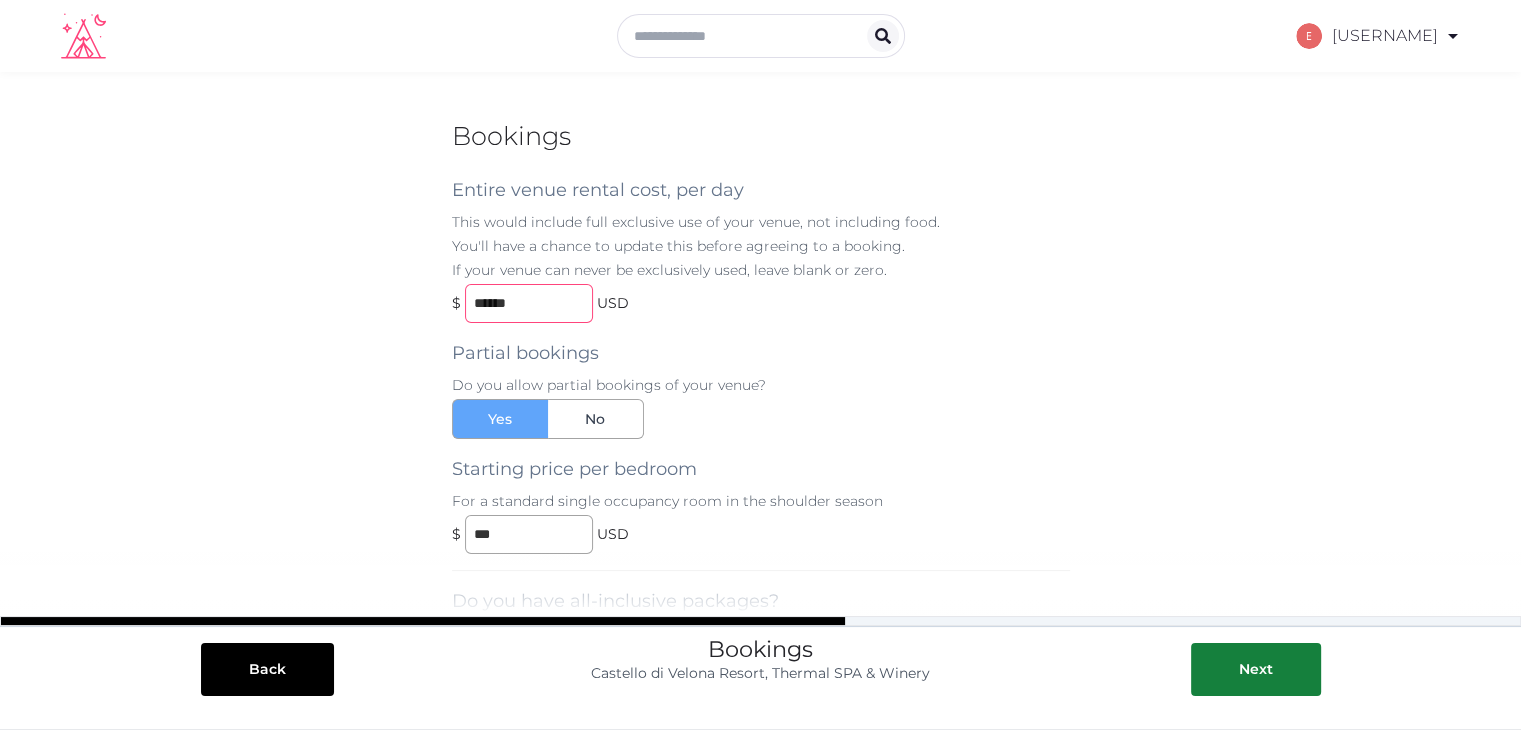 type on "******" 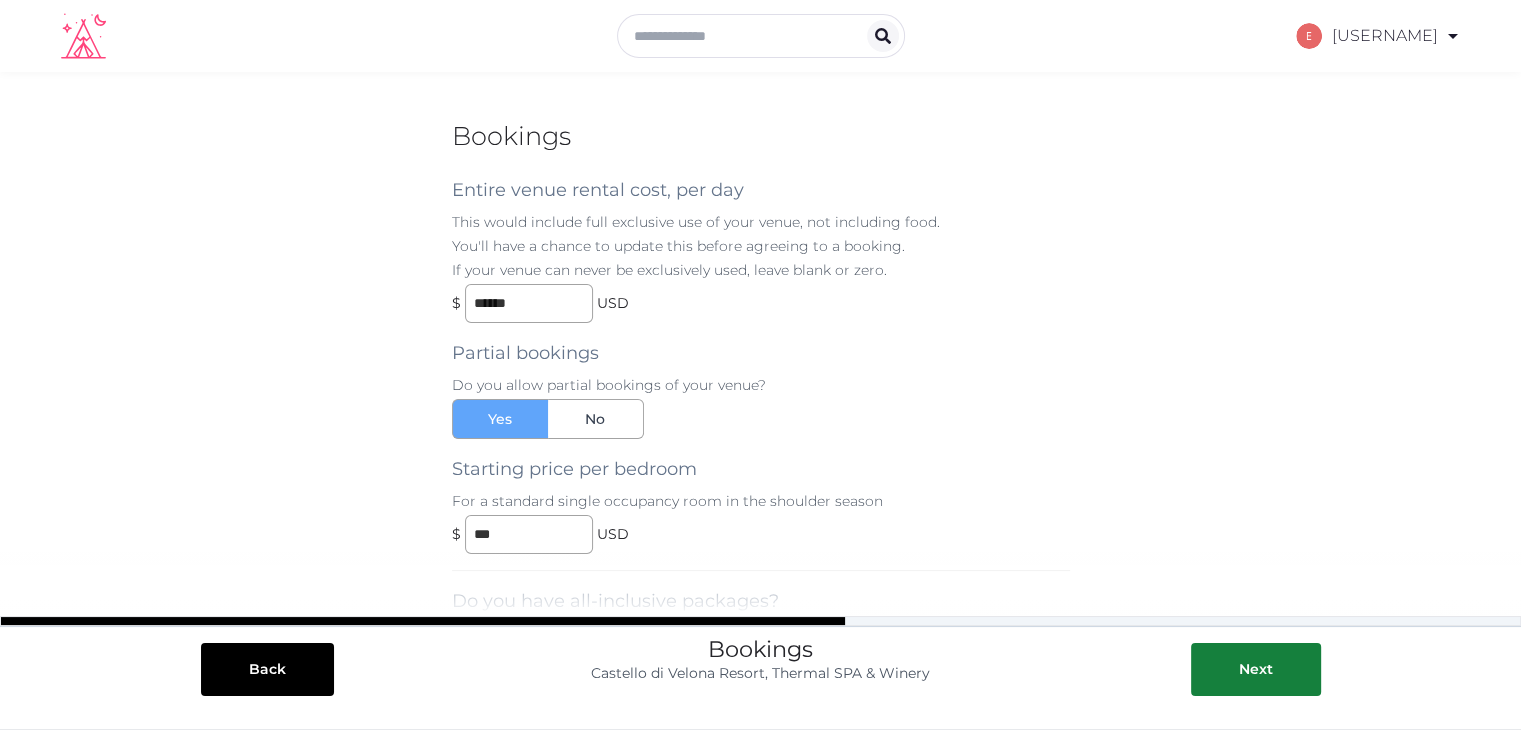 click on "Partial bookings Do you allow partial bookings of your venue? Yes No Starting price per bedroom For a standard single occupancy room in the shoulder season $ *** USD" at bounding box center [761, 438] 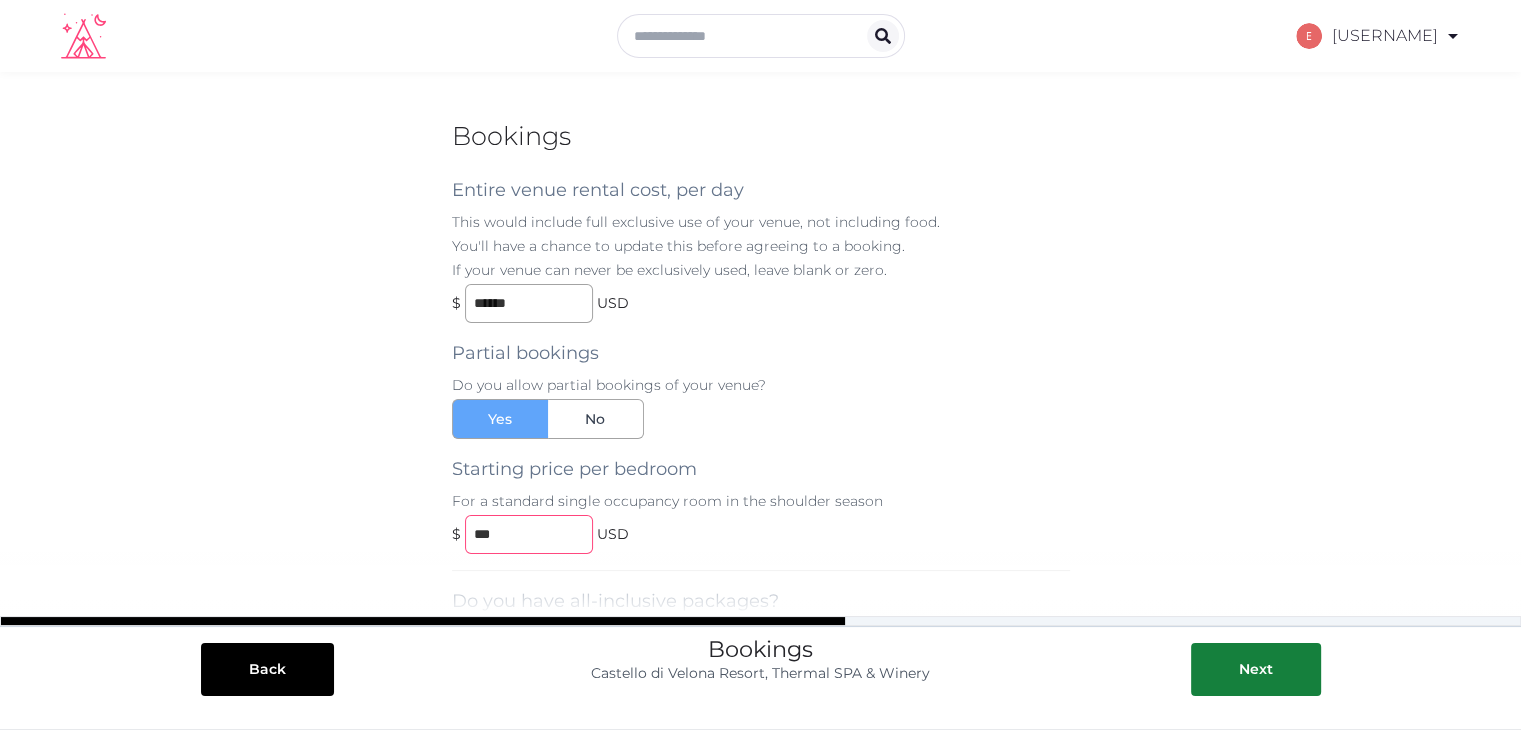 click on "***" at bounding box center (529, 534) 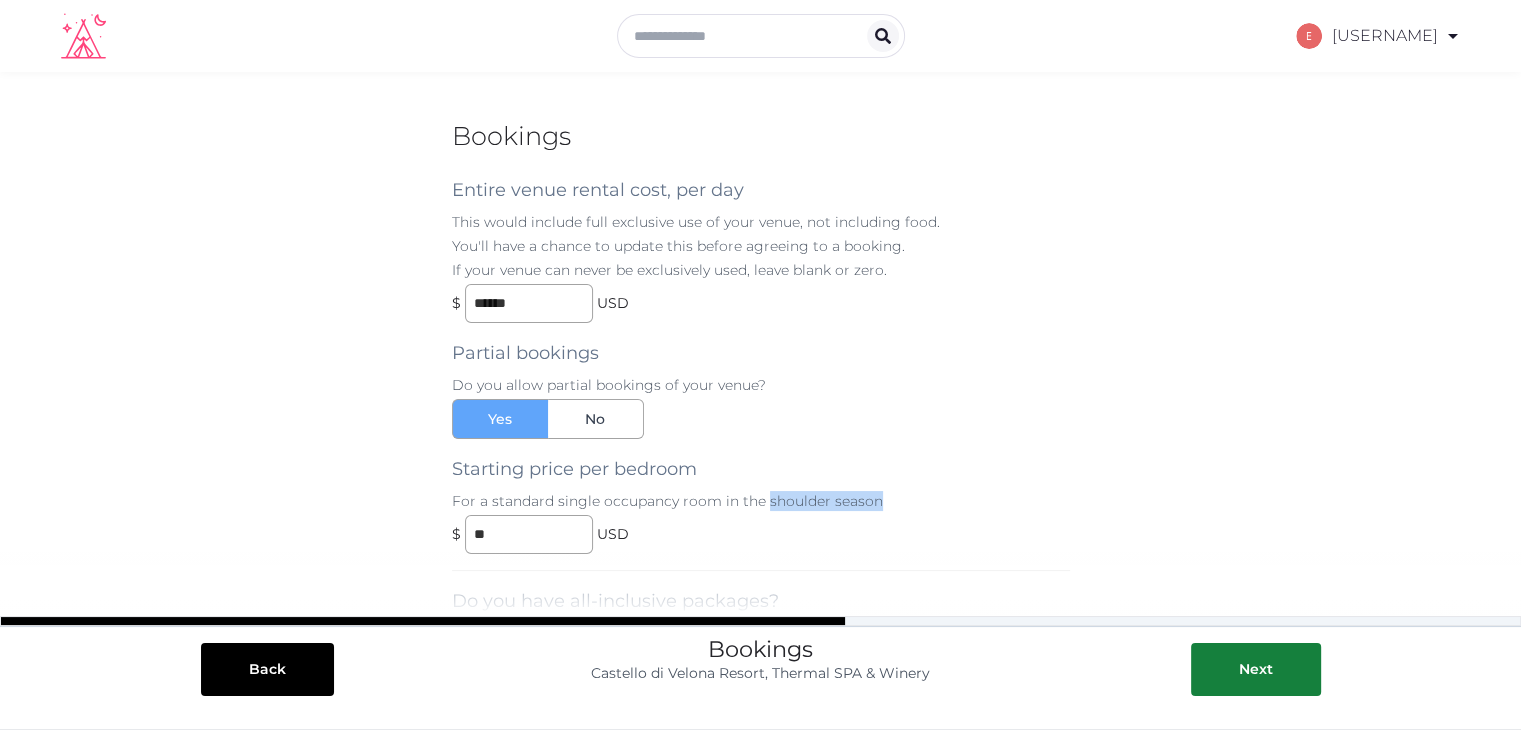 drag, startPoint x: 766, startPoint y: 495, endPoint x: 875, endPoint y: 497, distance: 109.01835 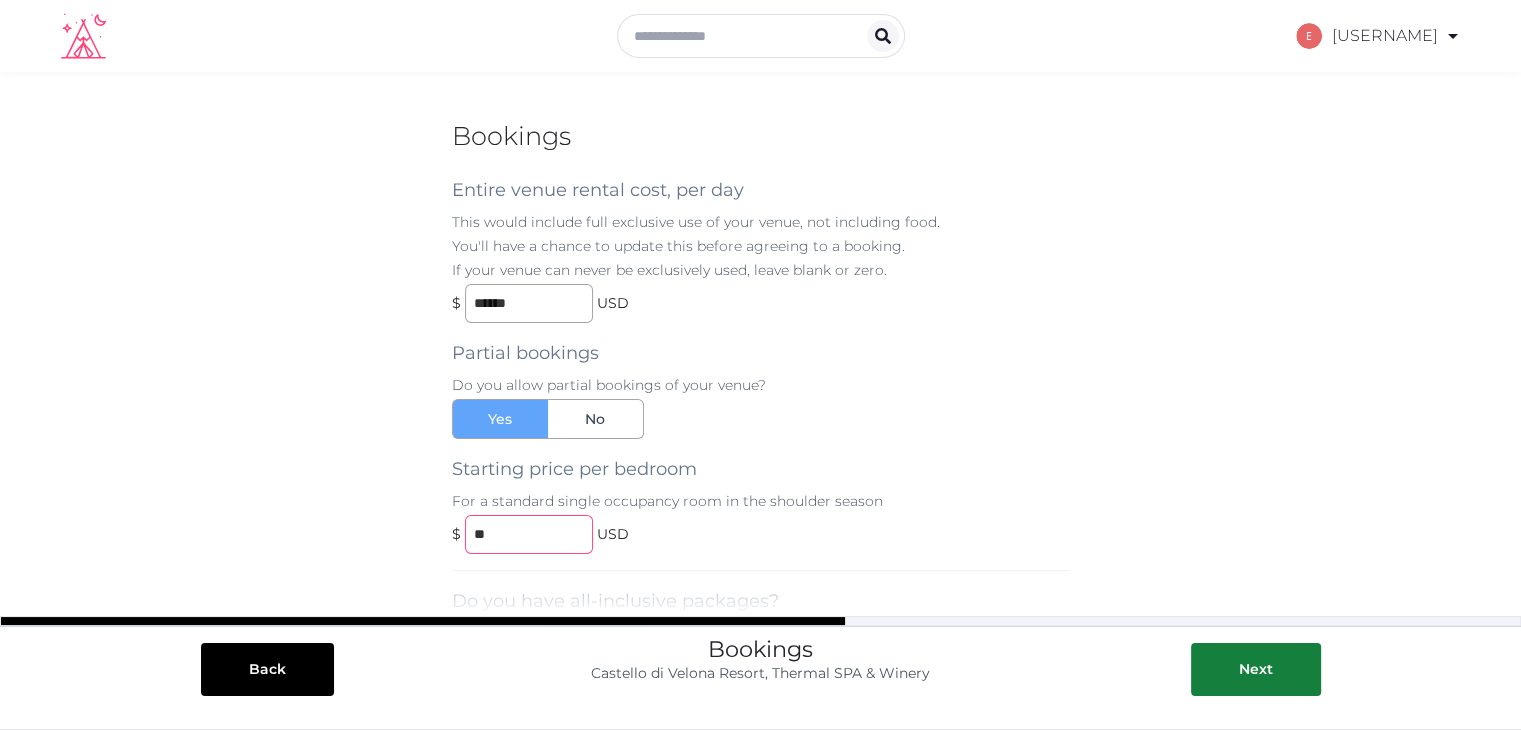 click on "**" at bounding box center (529, 534) 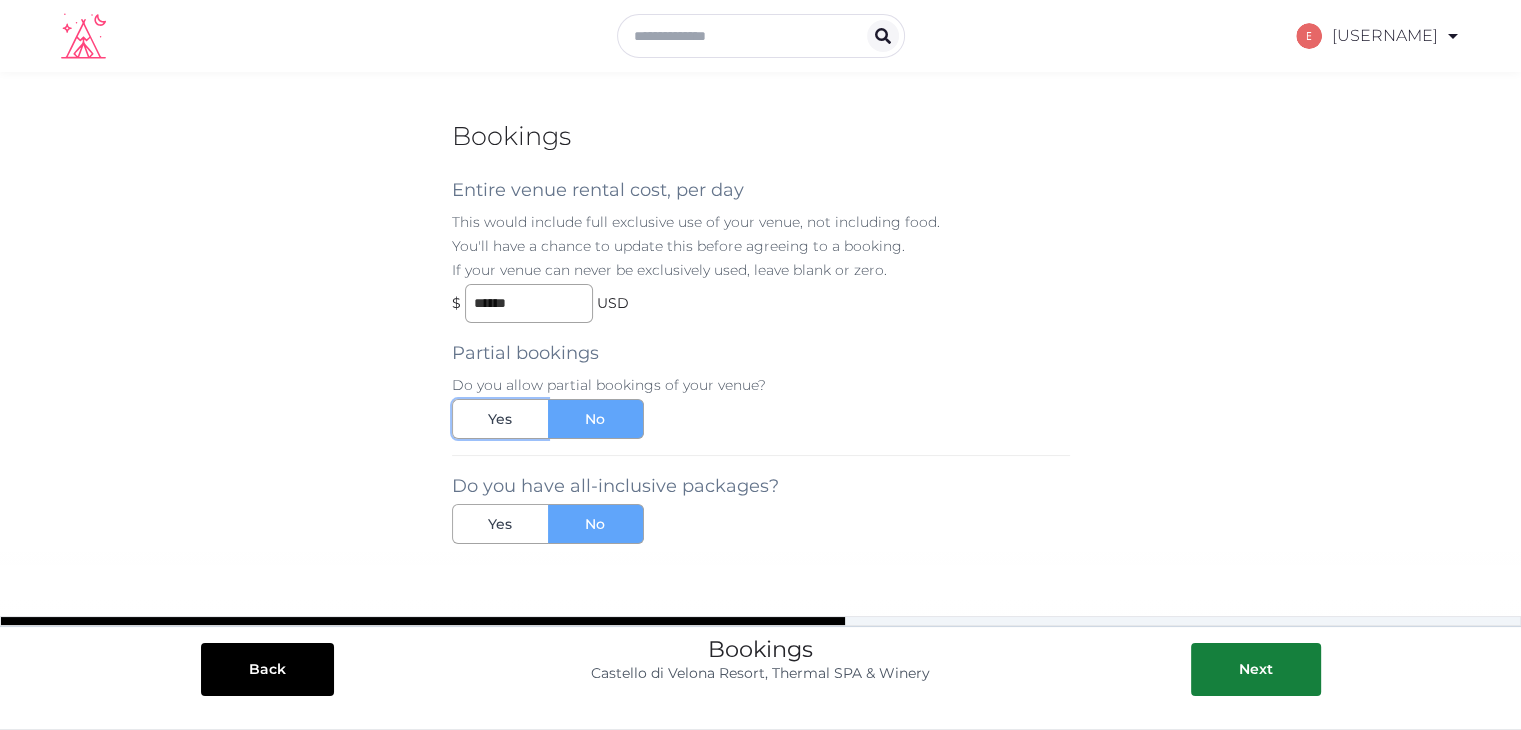 click on "Yes" at bounding box center (500, 419) 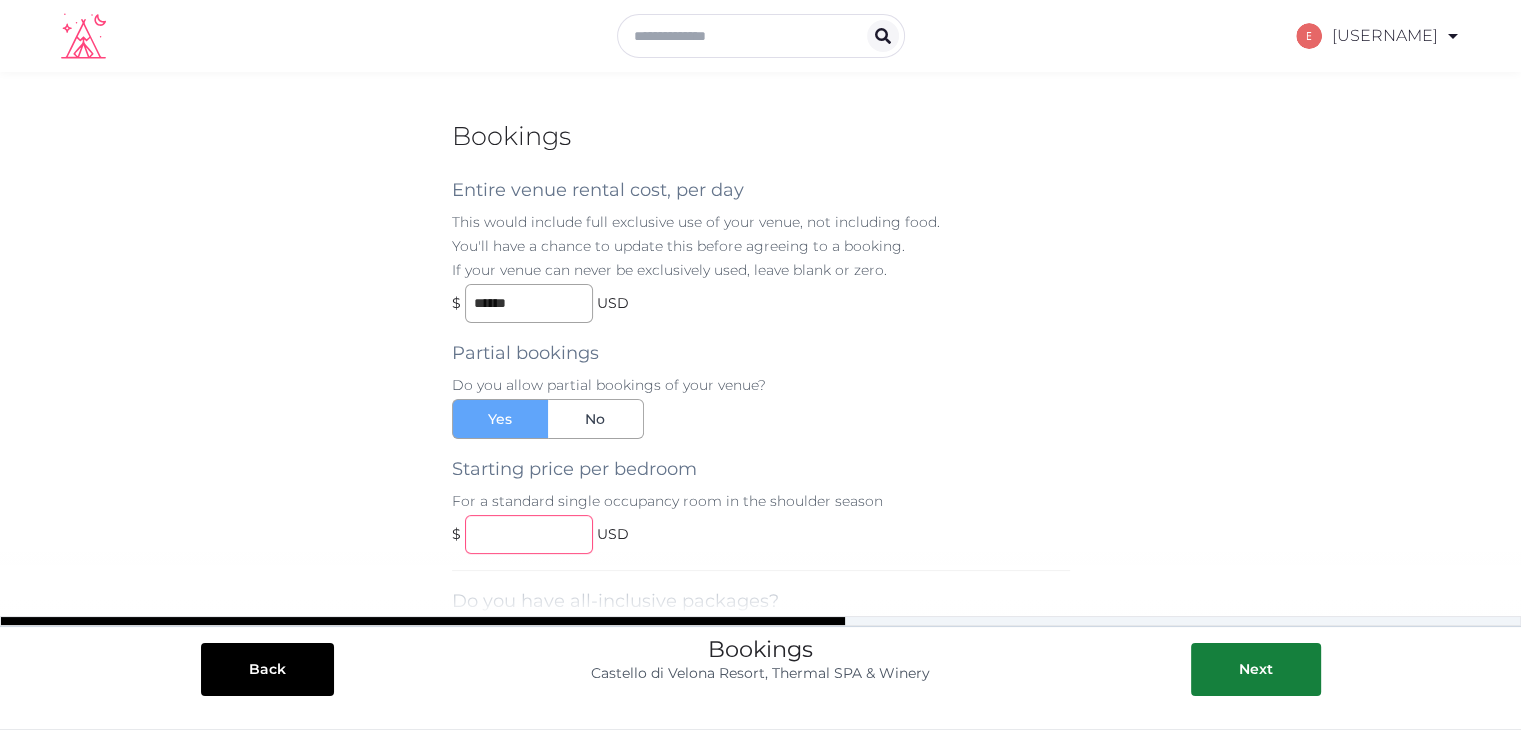 click at bounding box center (529, 534) 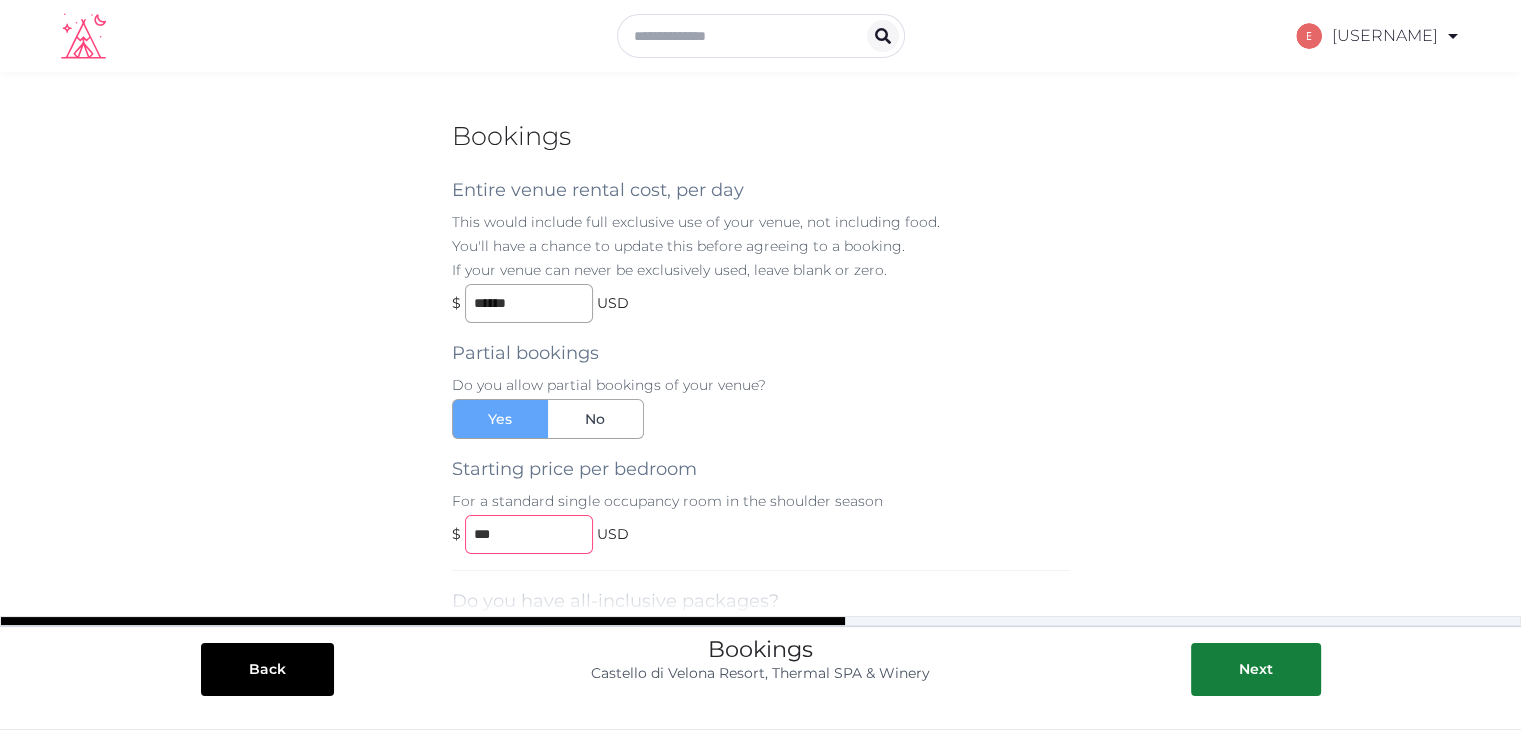 type on "***" 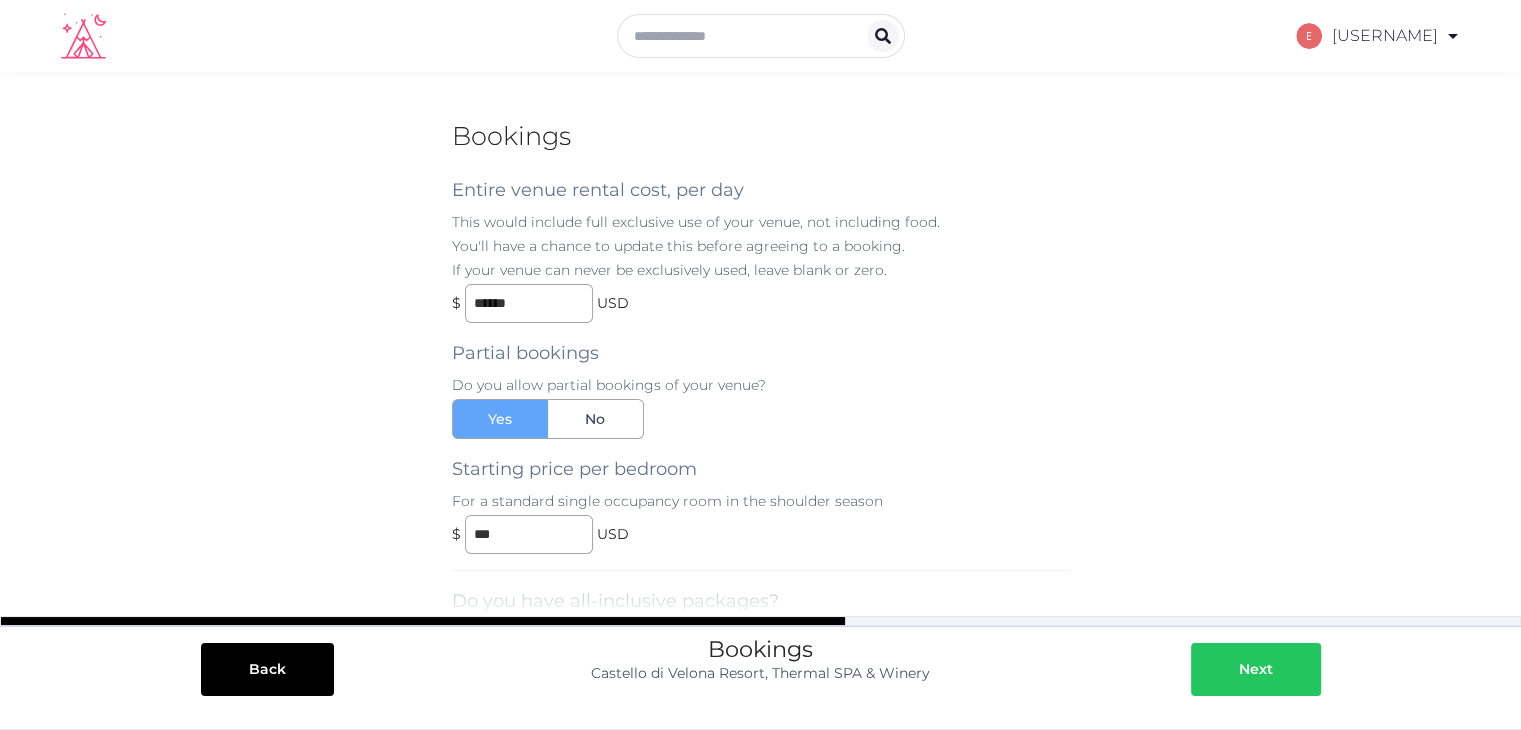 click on "Next" at bounding box center (1256, 669) 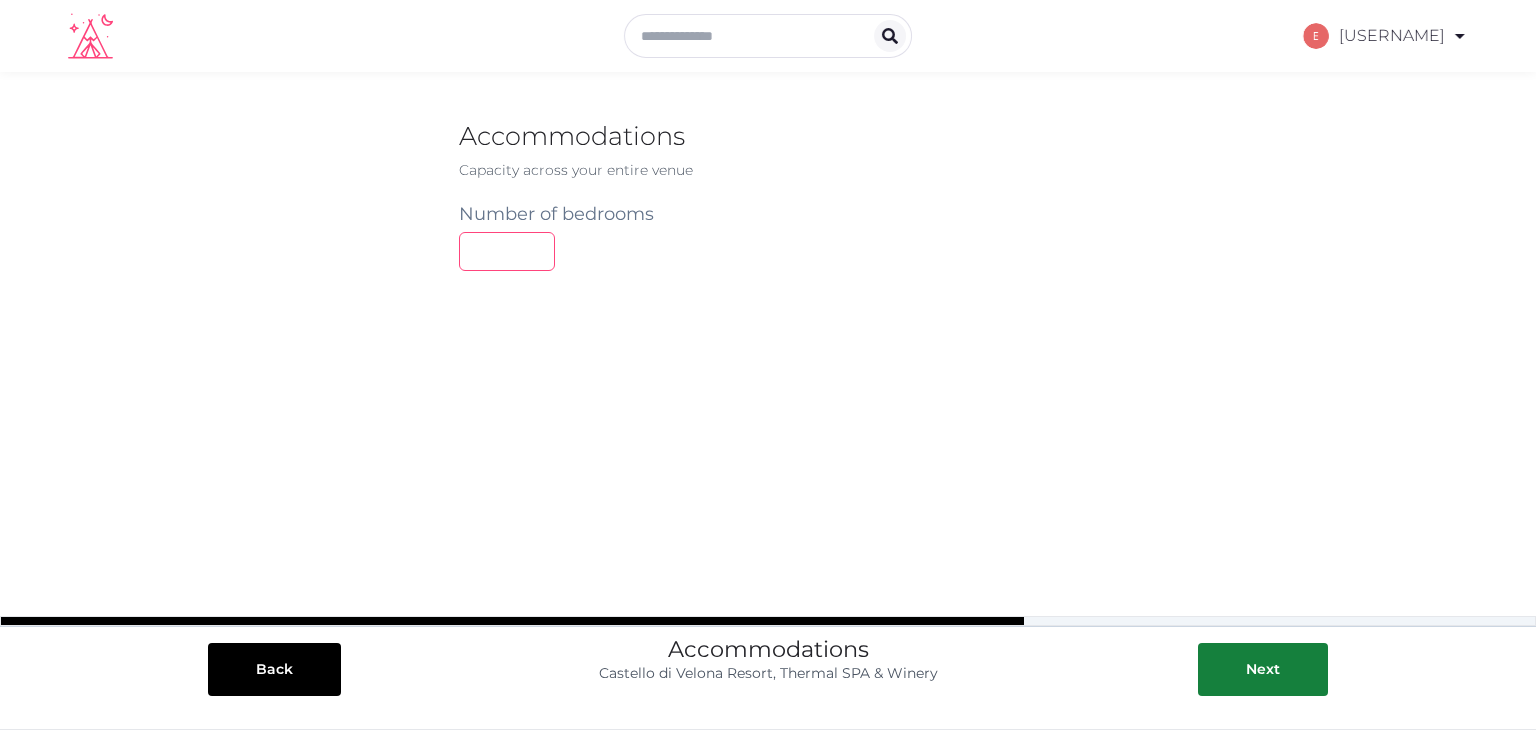 click at bounding box center [507, 251] 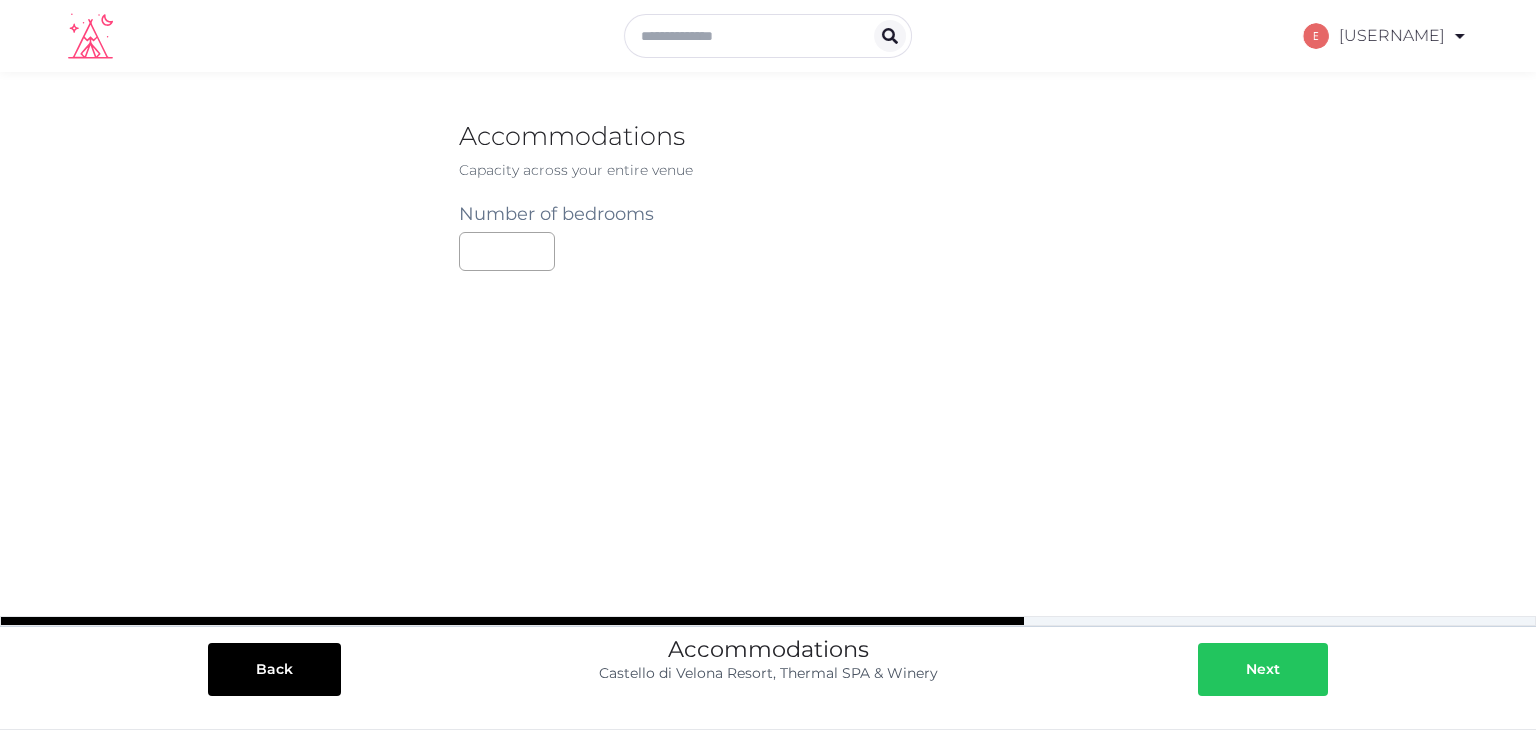 click at bounding box center (1226, 669) 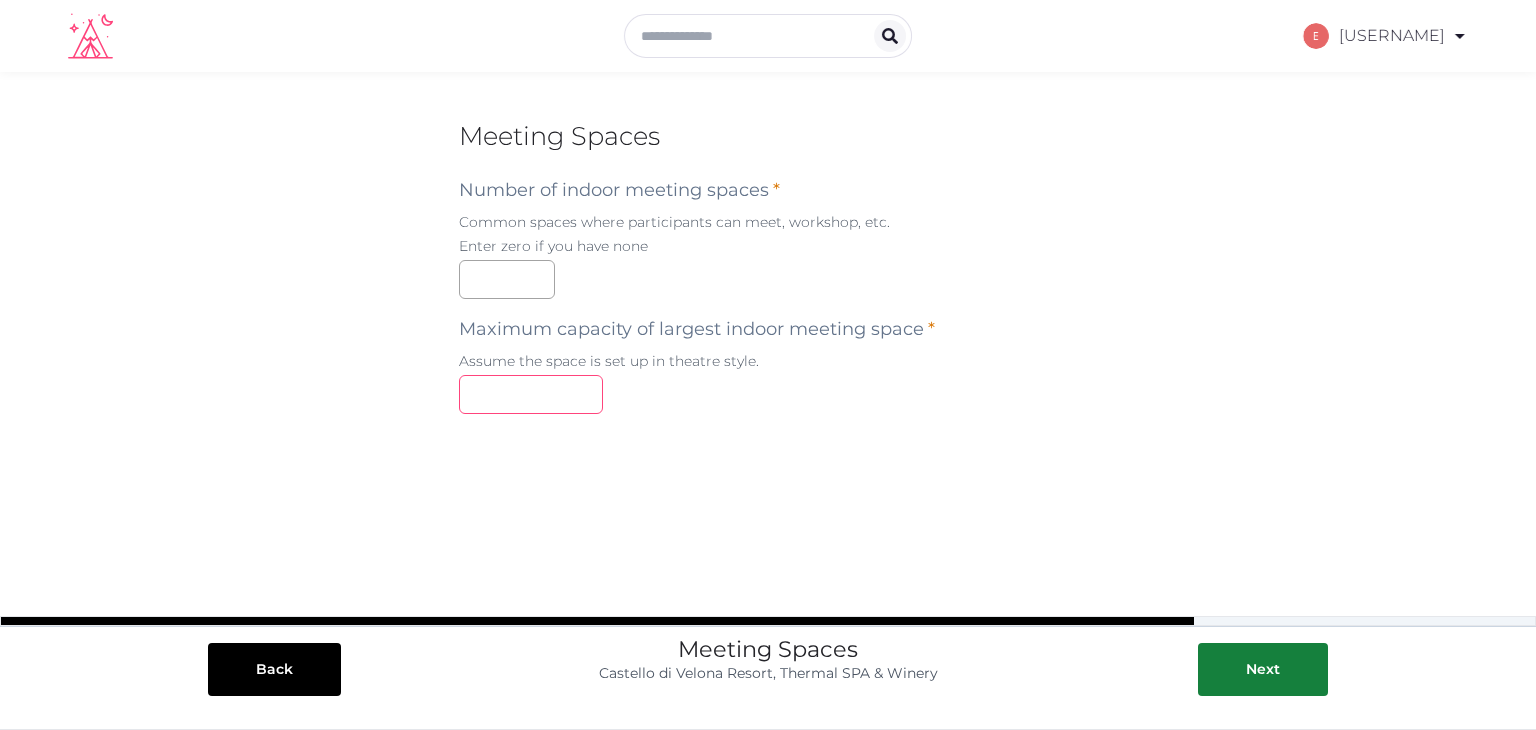 click at bounding box center [531, 394] 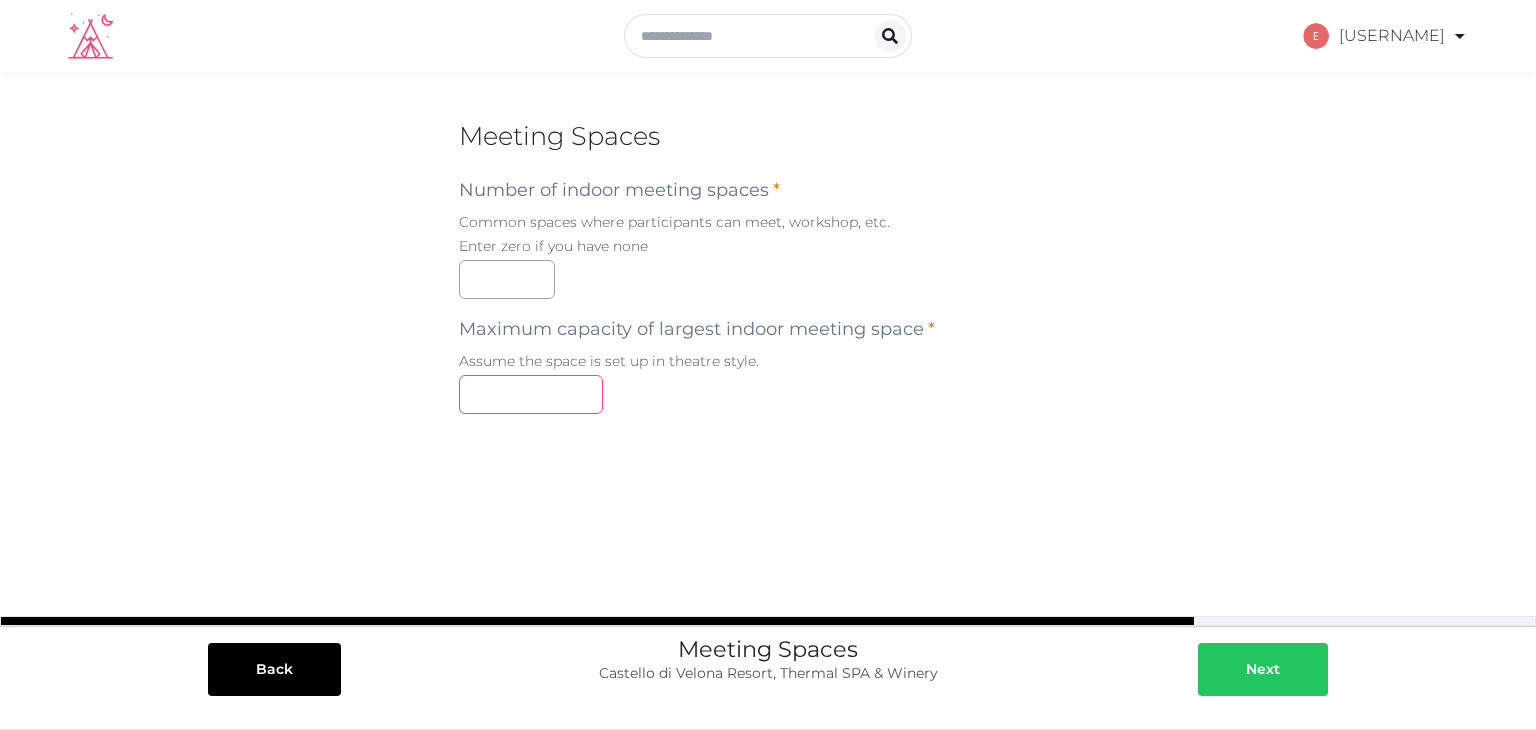 type on "**" 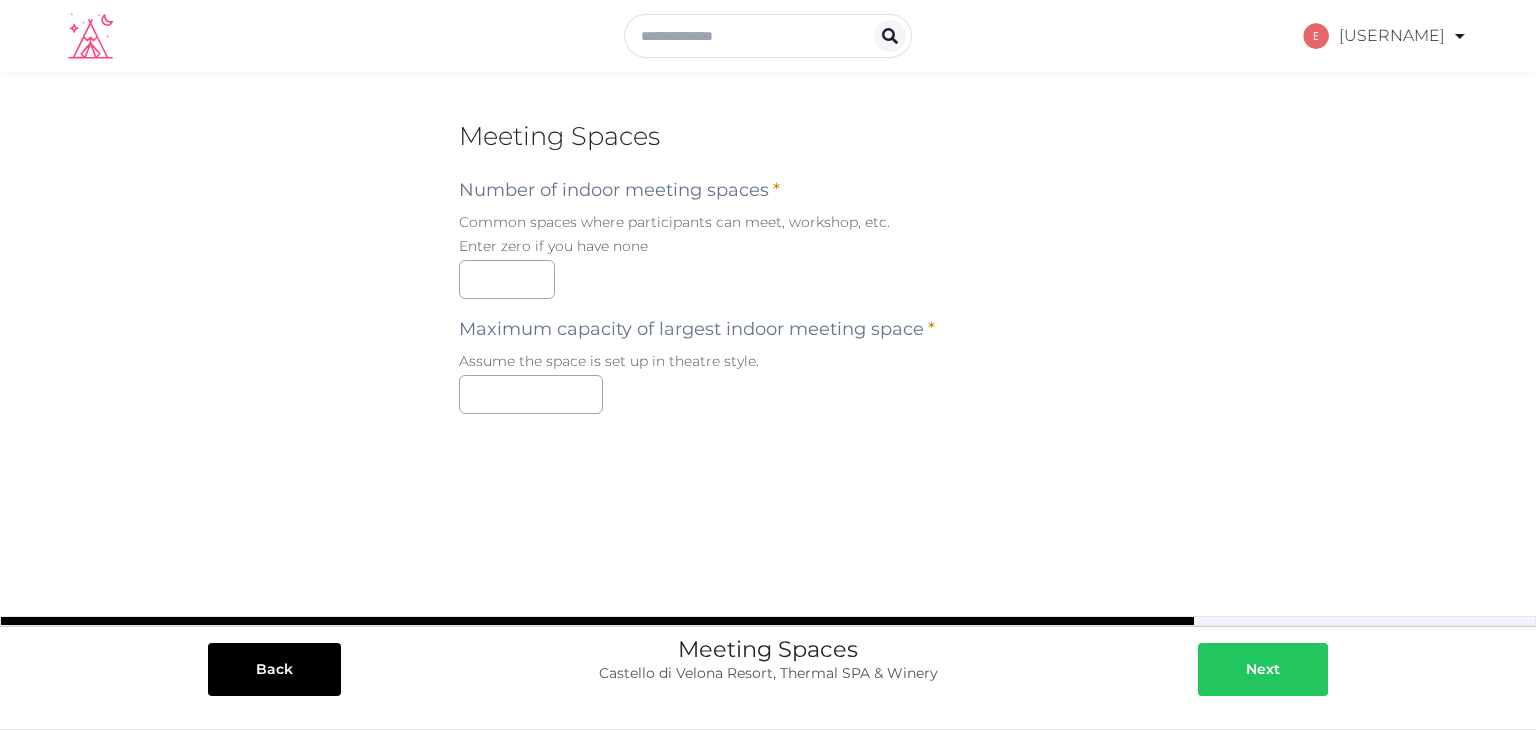 click on "Next" at bounding box center [1263, 669] 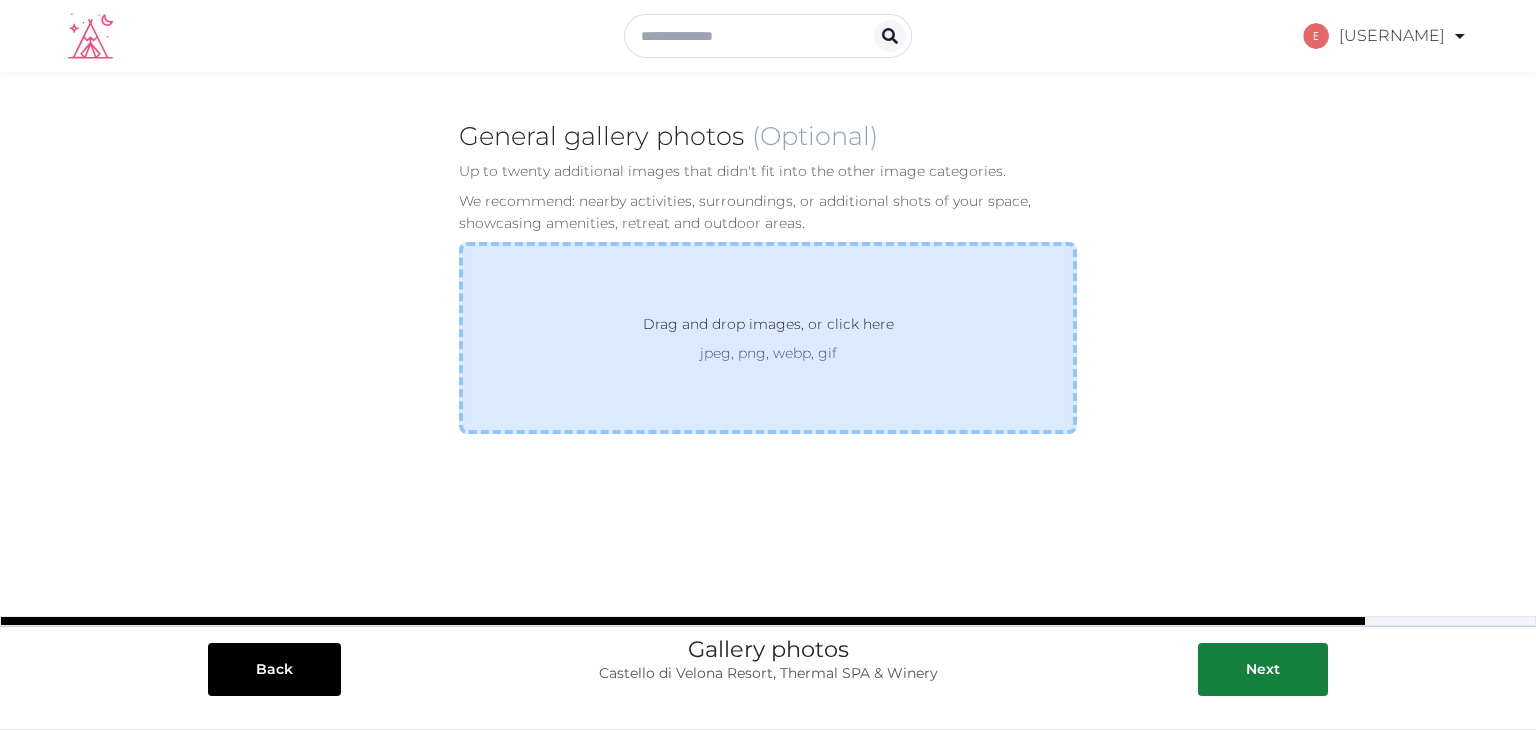 click on "Drag and drop images, or click here" at bounding box center (768, 328) 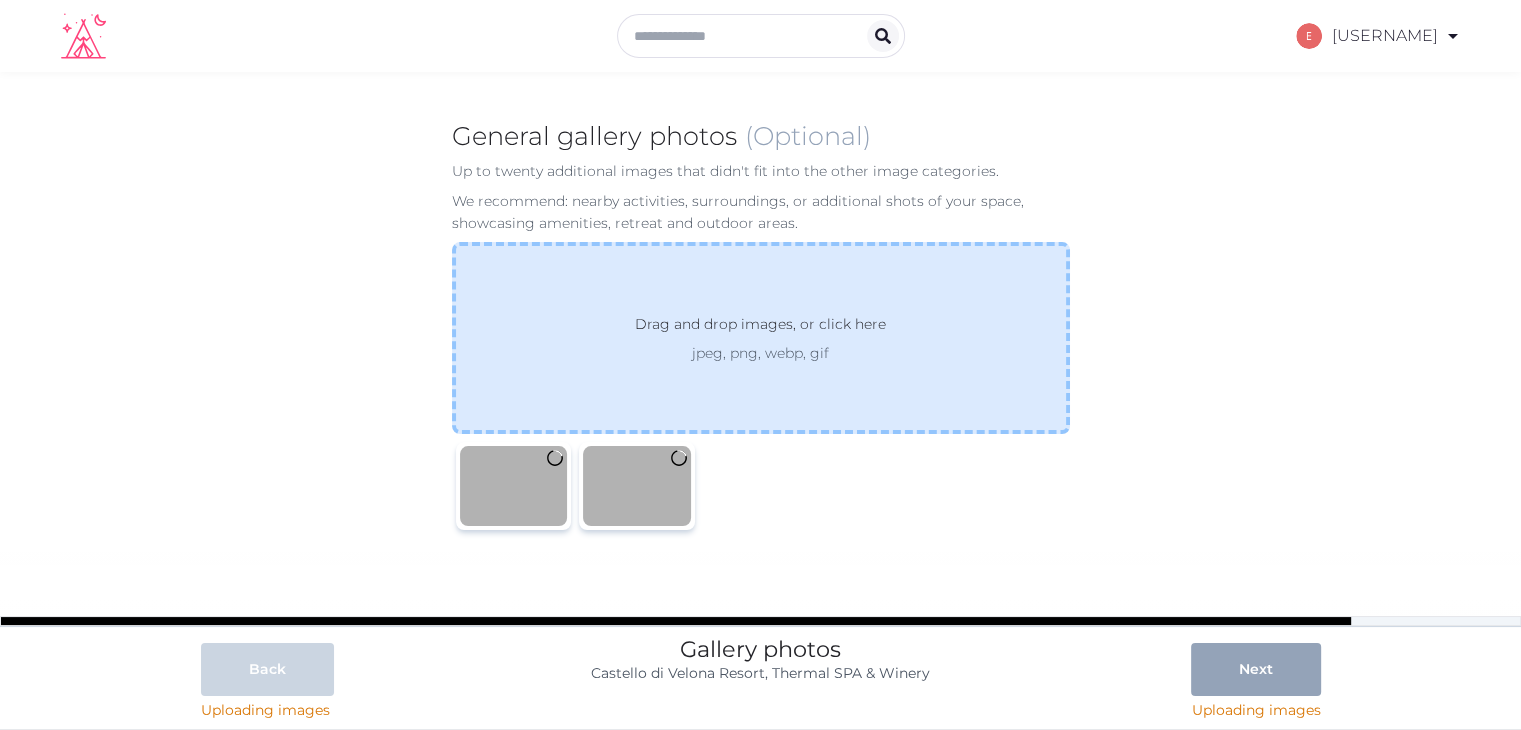 click on "Drag and drop images, or click here" at bounding box center [760, 328] 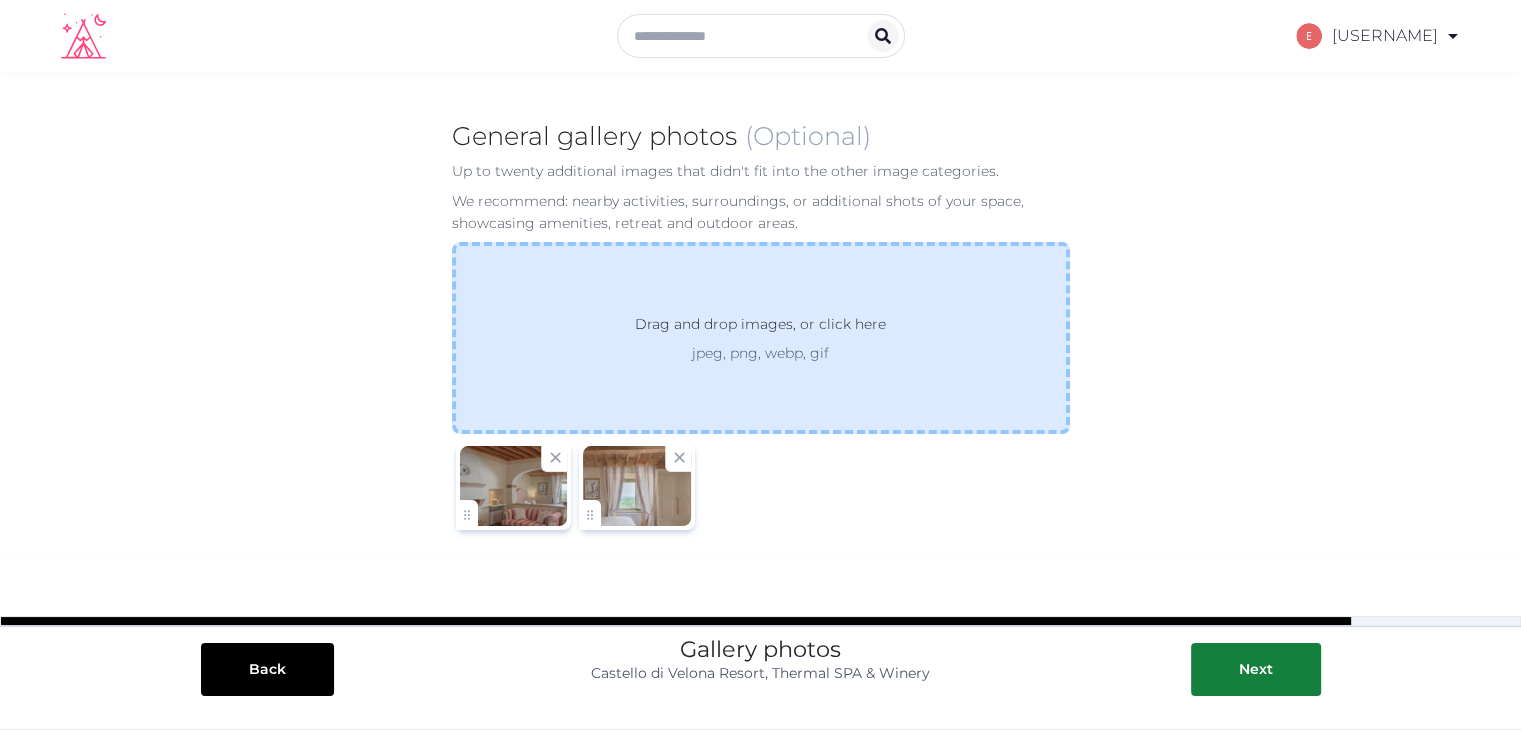 click on "Drag and drop images, or click here jpeg, png, webp, gif" at bounding box center [761, 338] 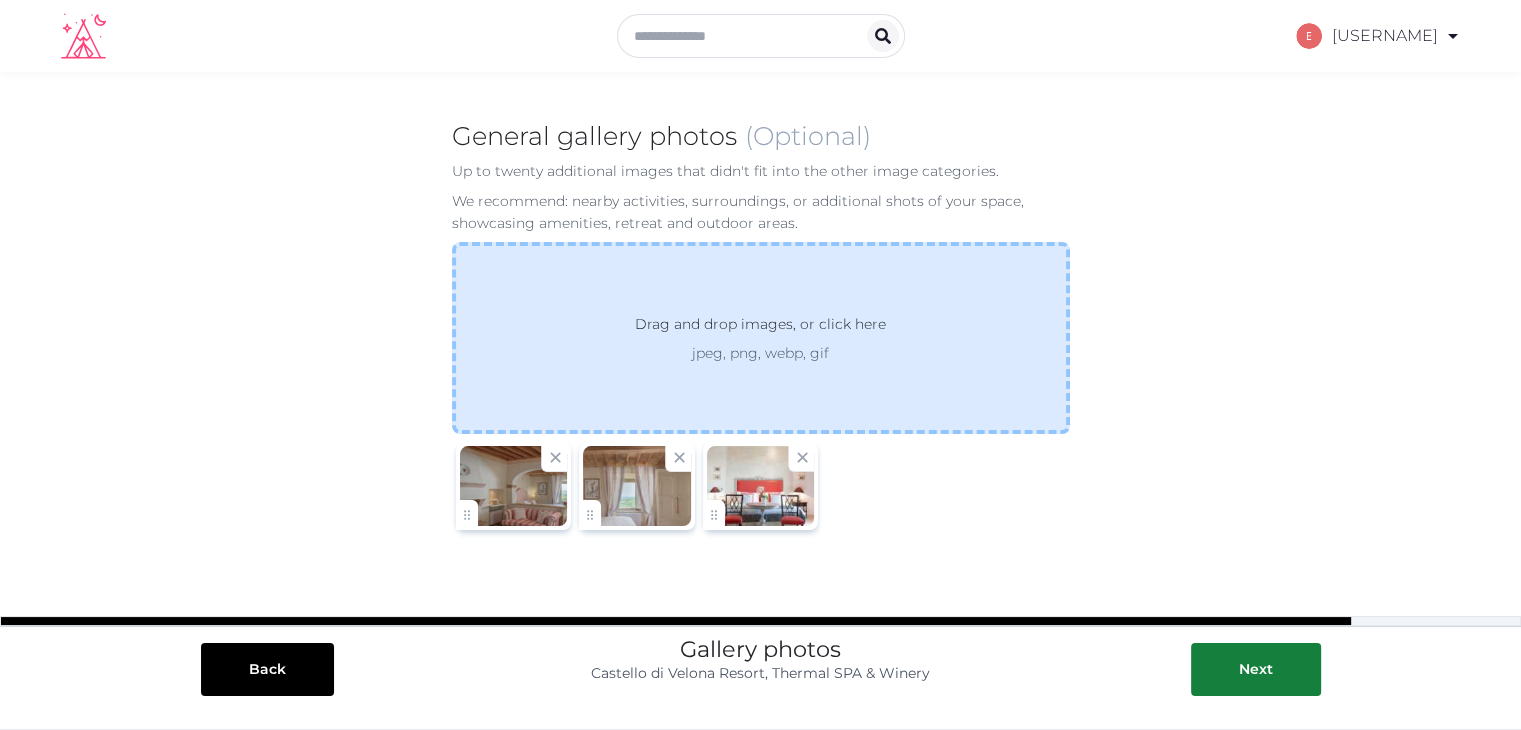 click on "jpeg, png, webp, gif" at bounding box center [760, 353] 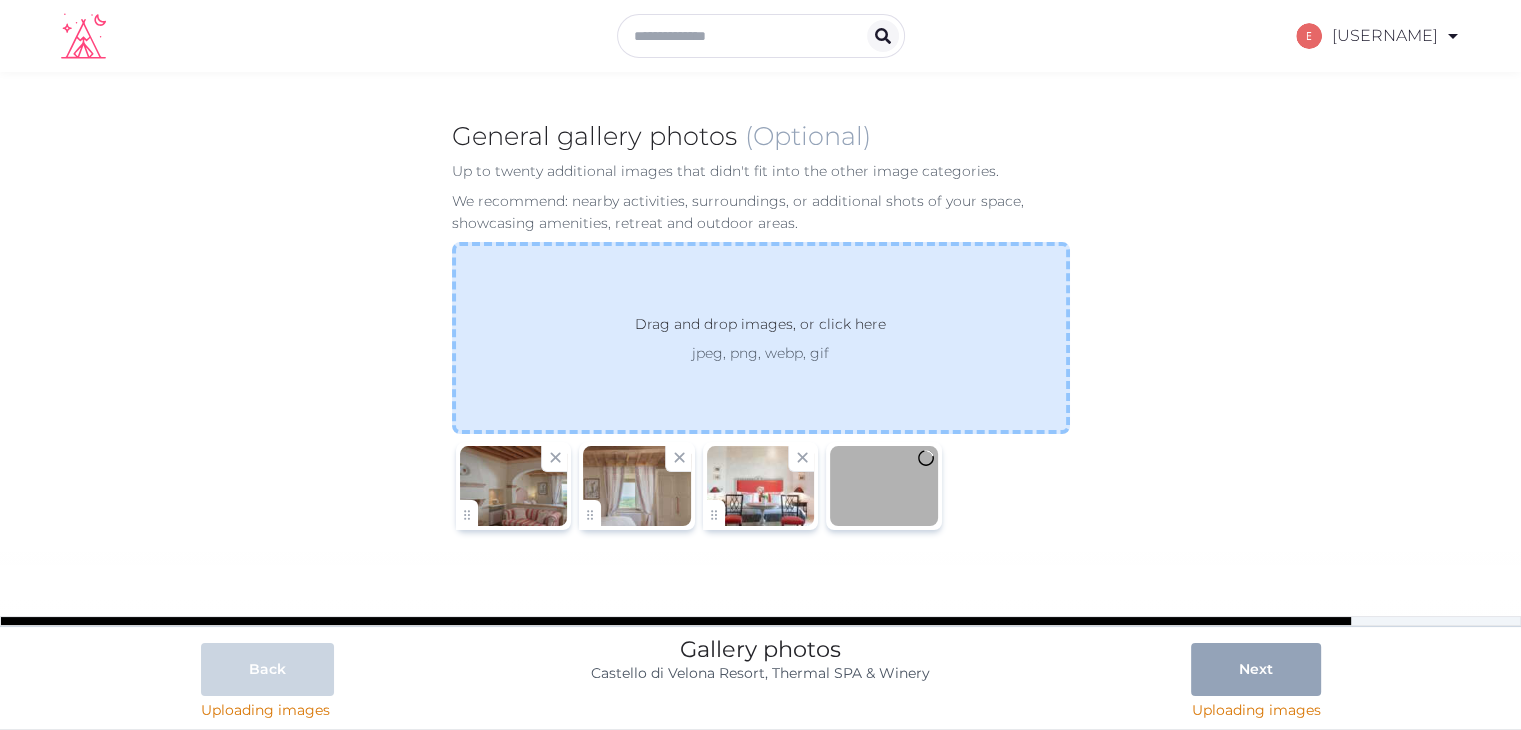 click on "jpeg, png, webp, gif" at bounding box center [760, 353] 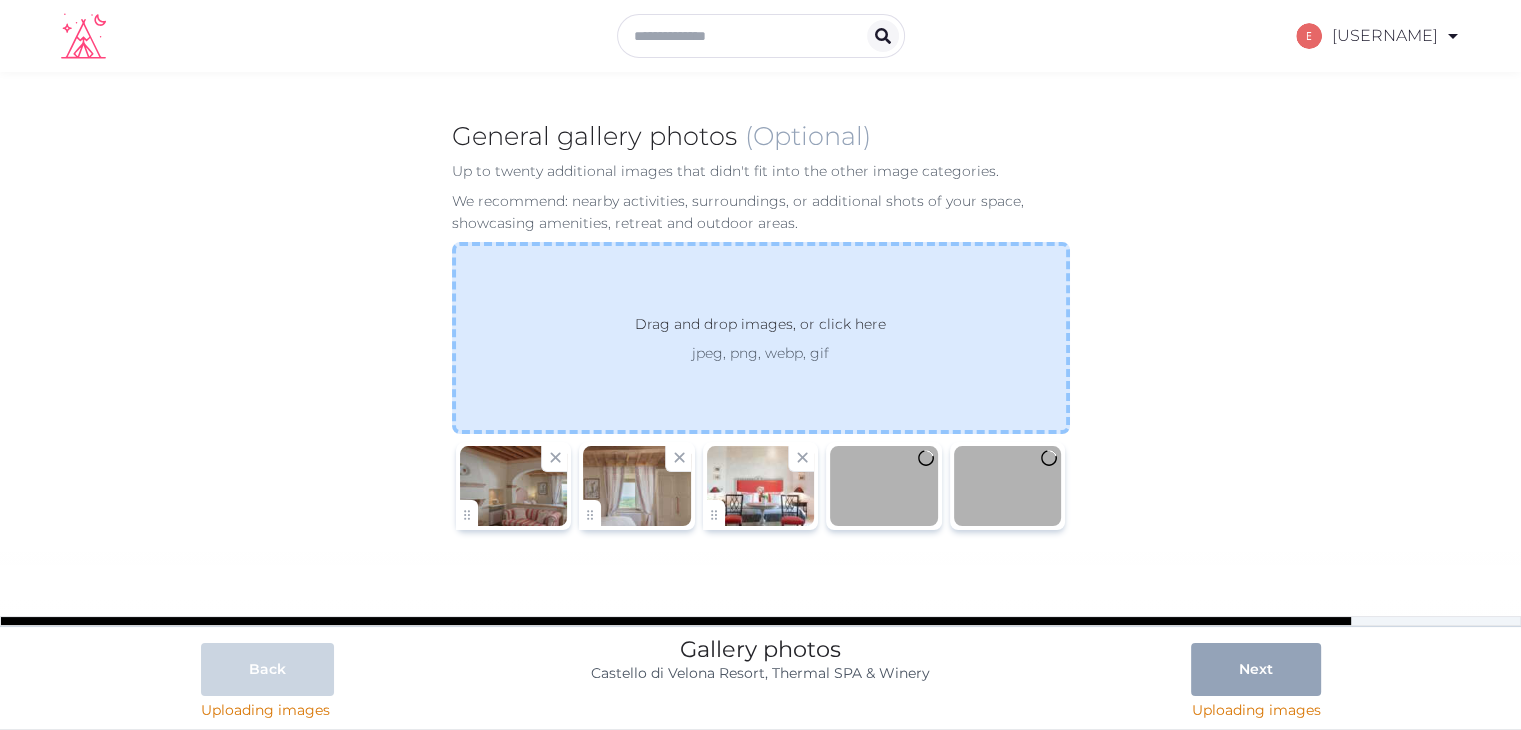 click on "Drag and drop images, or click here" at bounding box center (760, 328) 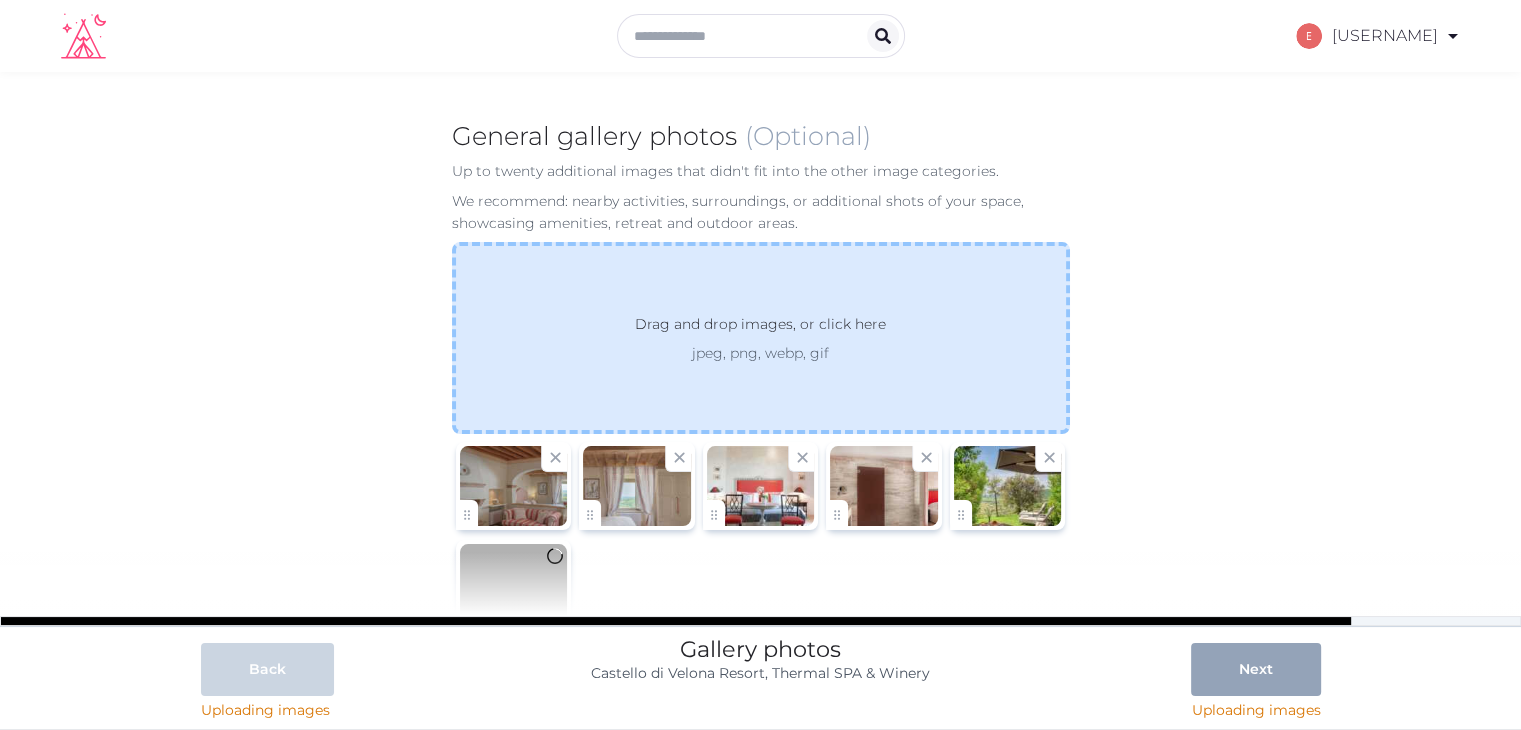 click on "jpeg, png, webp, gif" at bounding box center [760, 353] 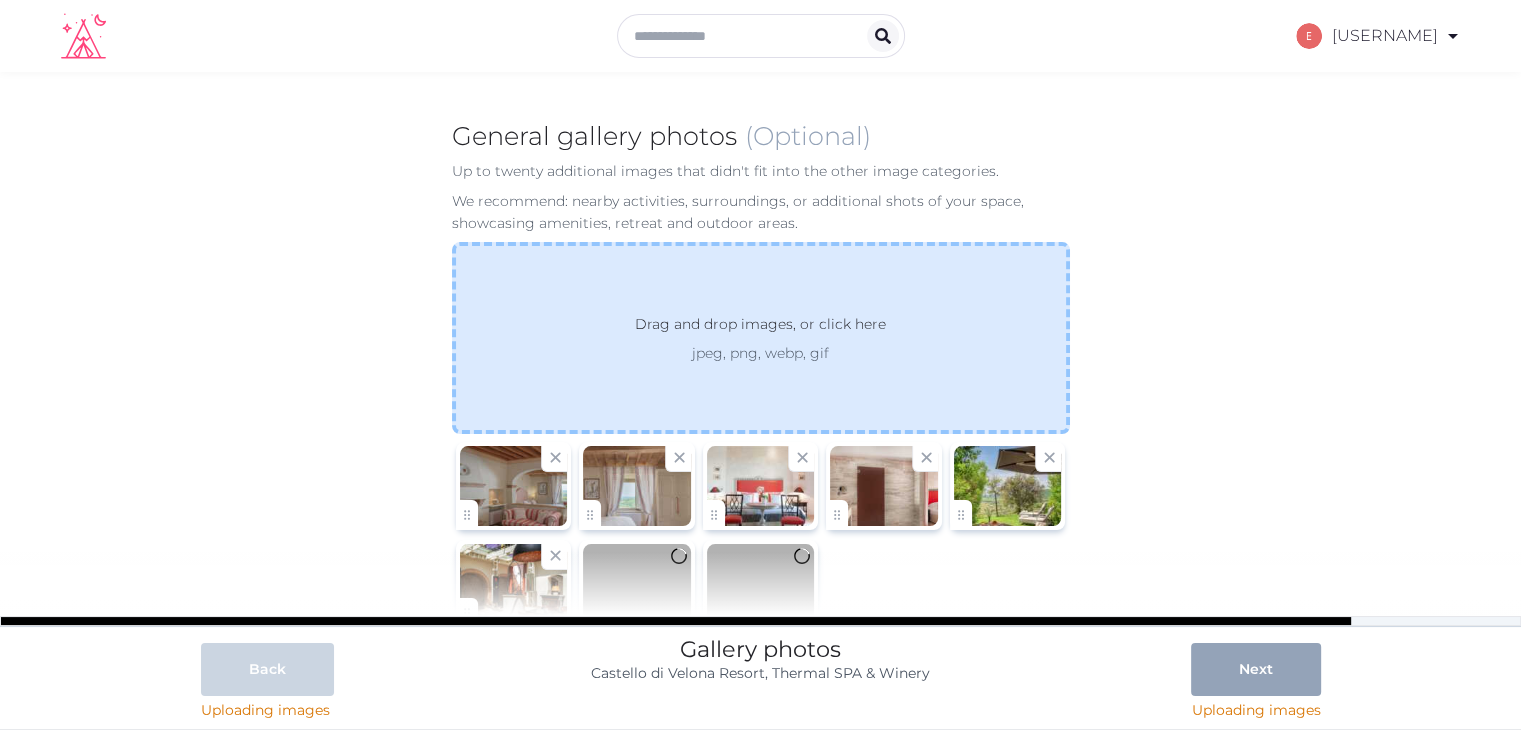 click on "jpeg, png, webp, gif" at bounding box center [760, 353] 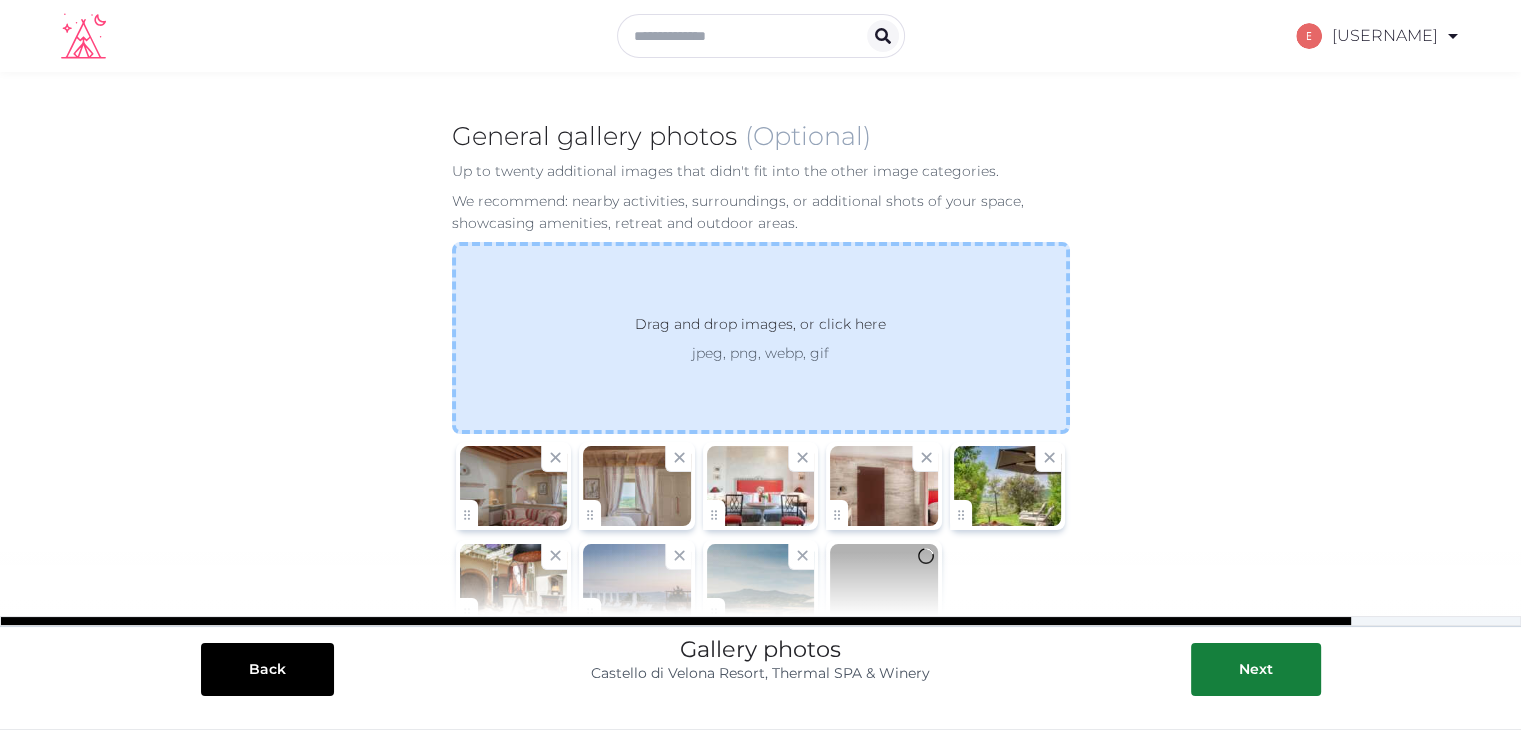 click on "jpeg, png, webp, gif" at bounding box center [760, 353] 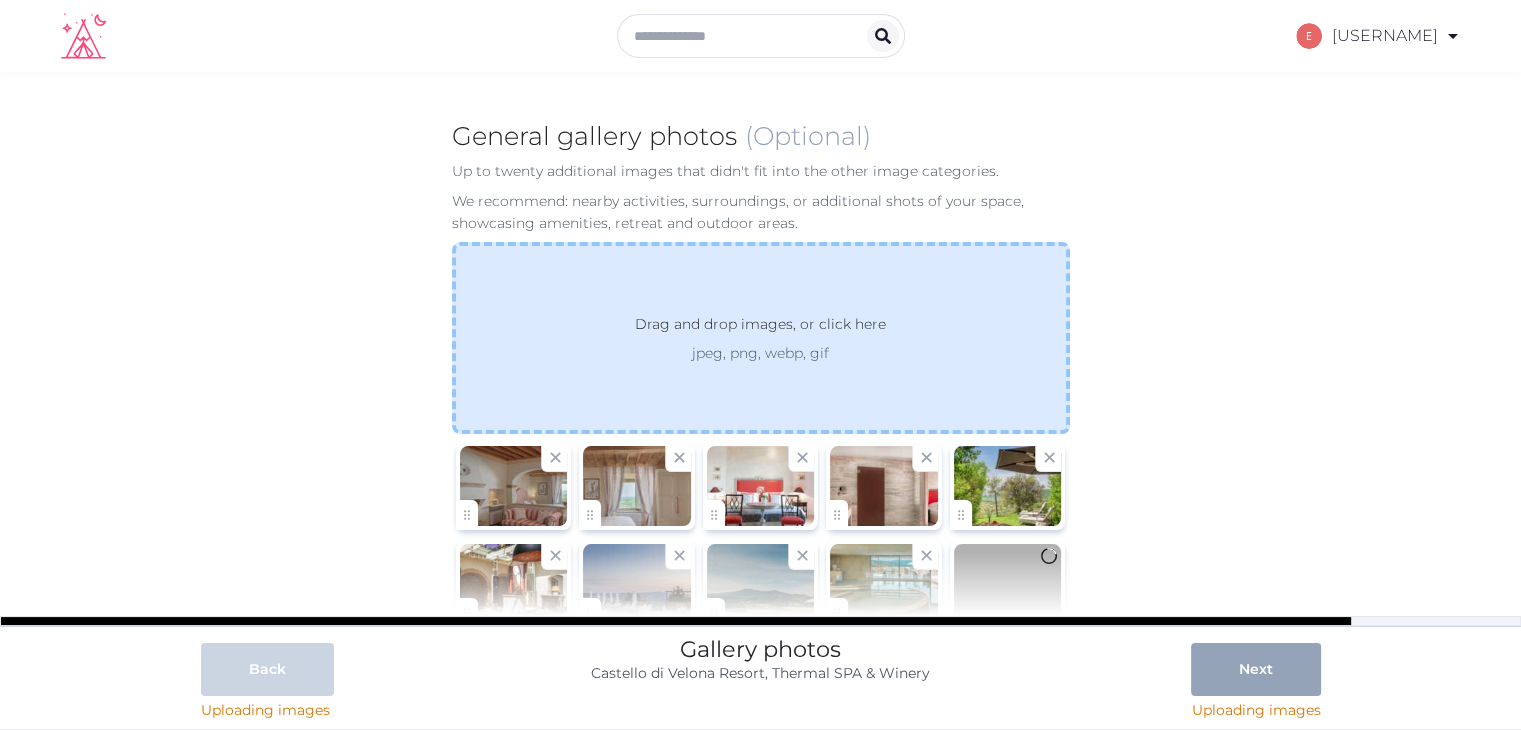 click on "jpeg, png, webp, gif" at bounding box center [760, 353] 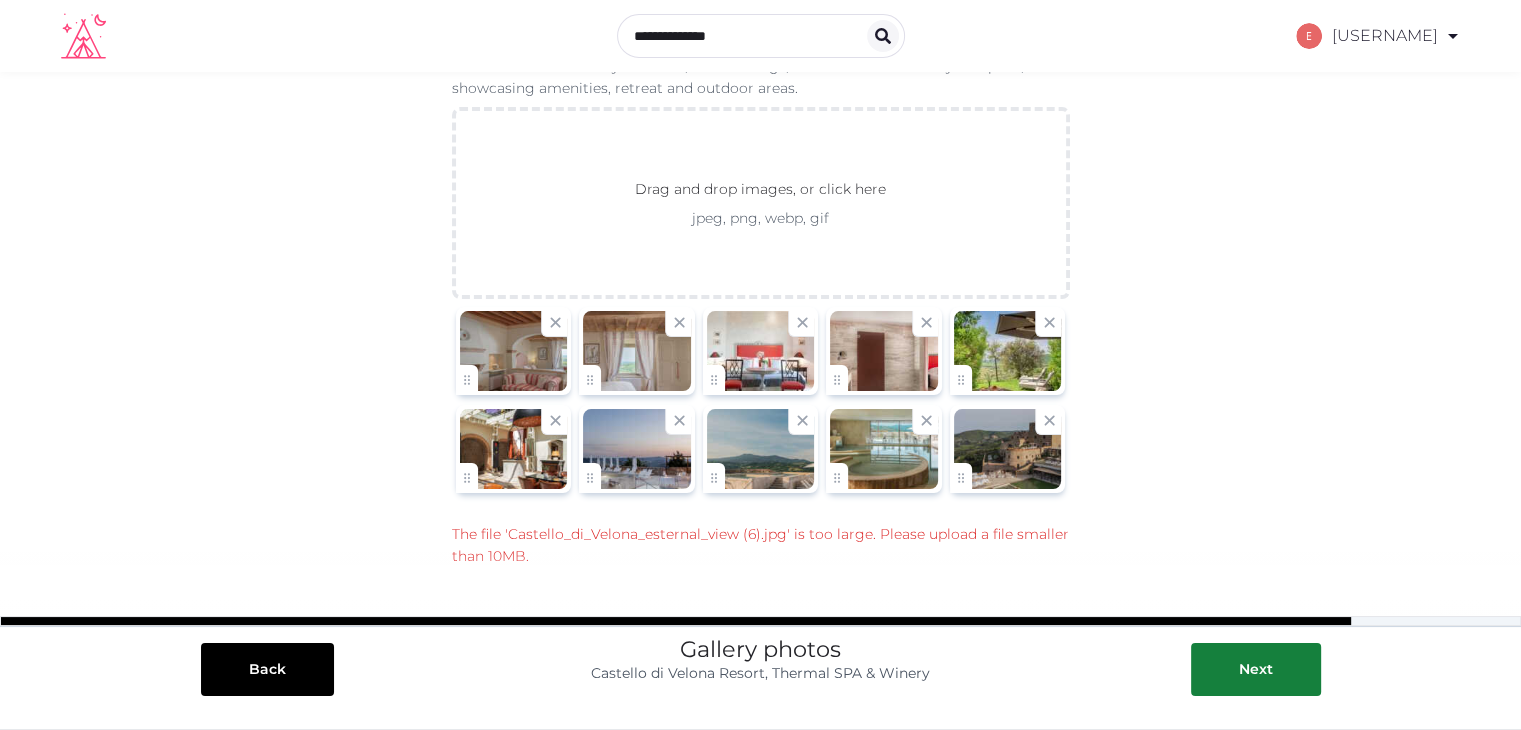 scroll, scrollTop: 136, scrollLeft: 0, axis: vertical 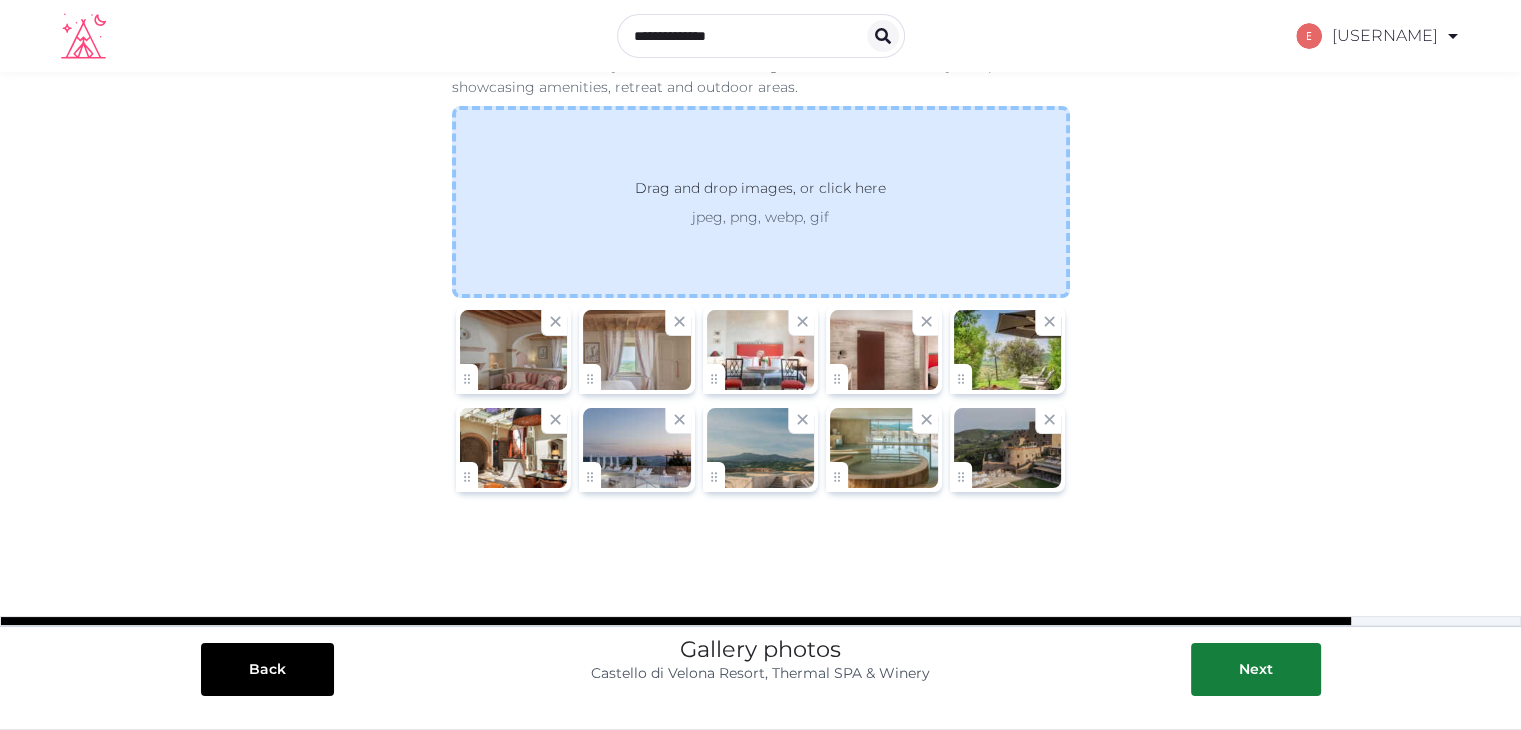 click on "Drag and drop images, or click here" at bounding box center [760, 192] 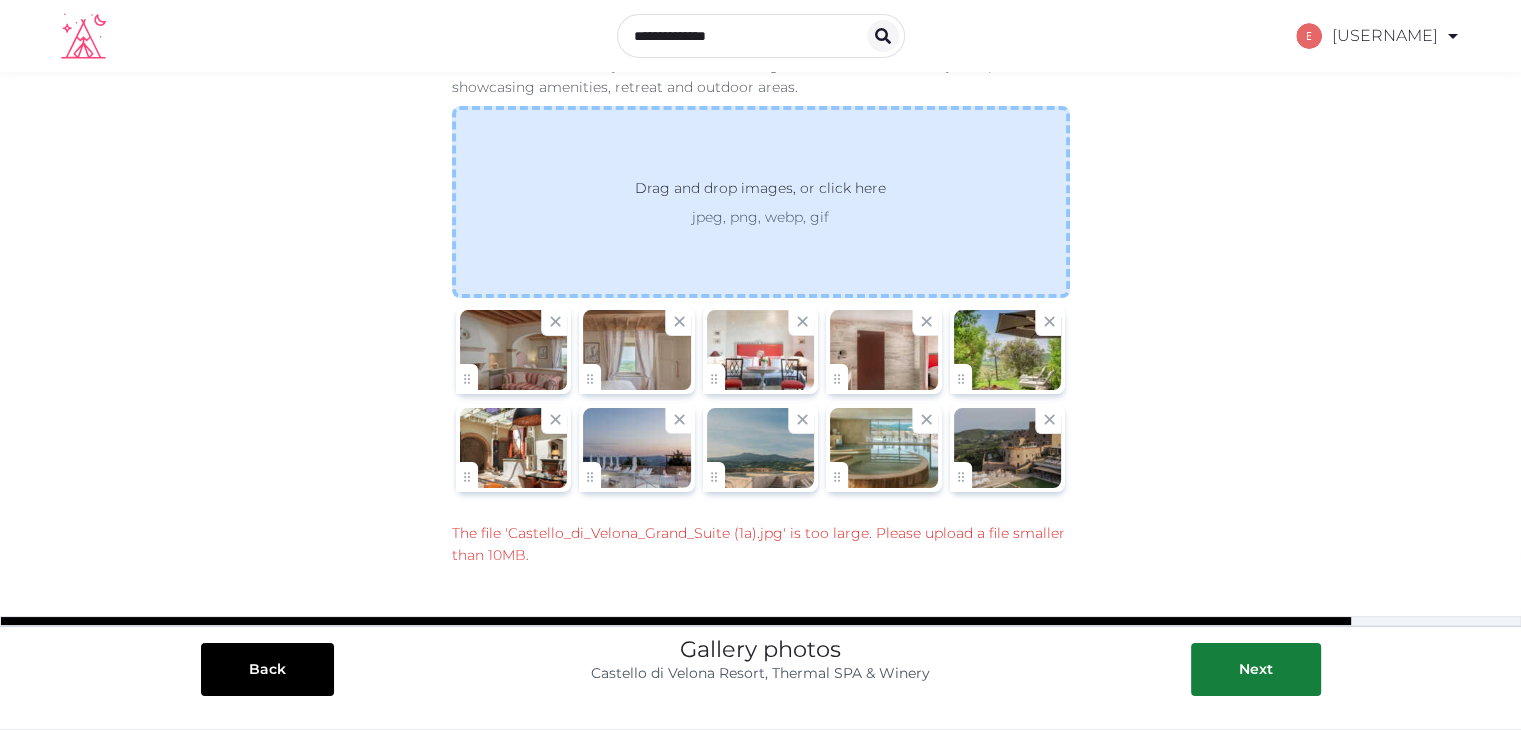 click on "Drag and drop images, or click here" at bounding box center [760, 192] 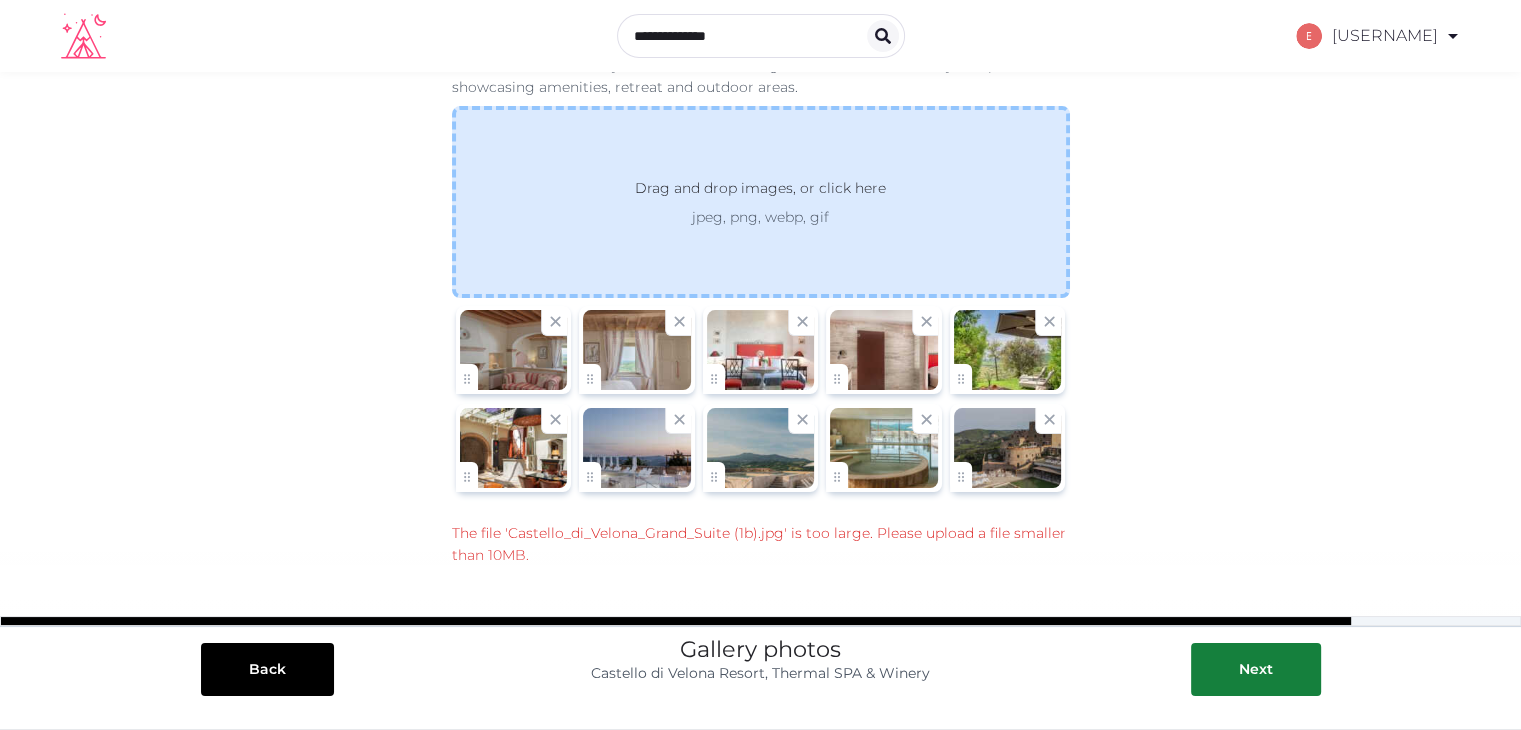 click on "jpeg, png, webp, gif" at bounding box center [760, 217] 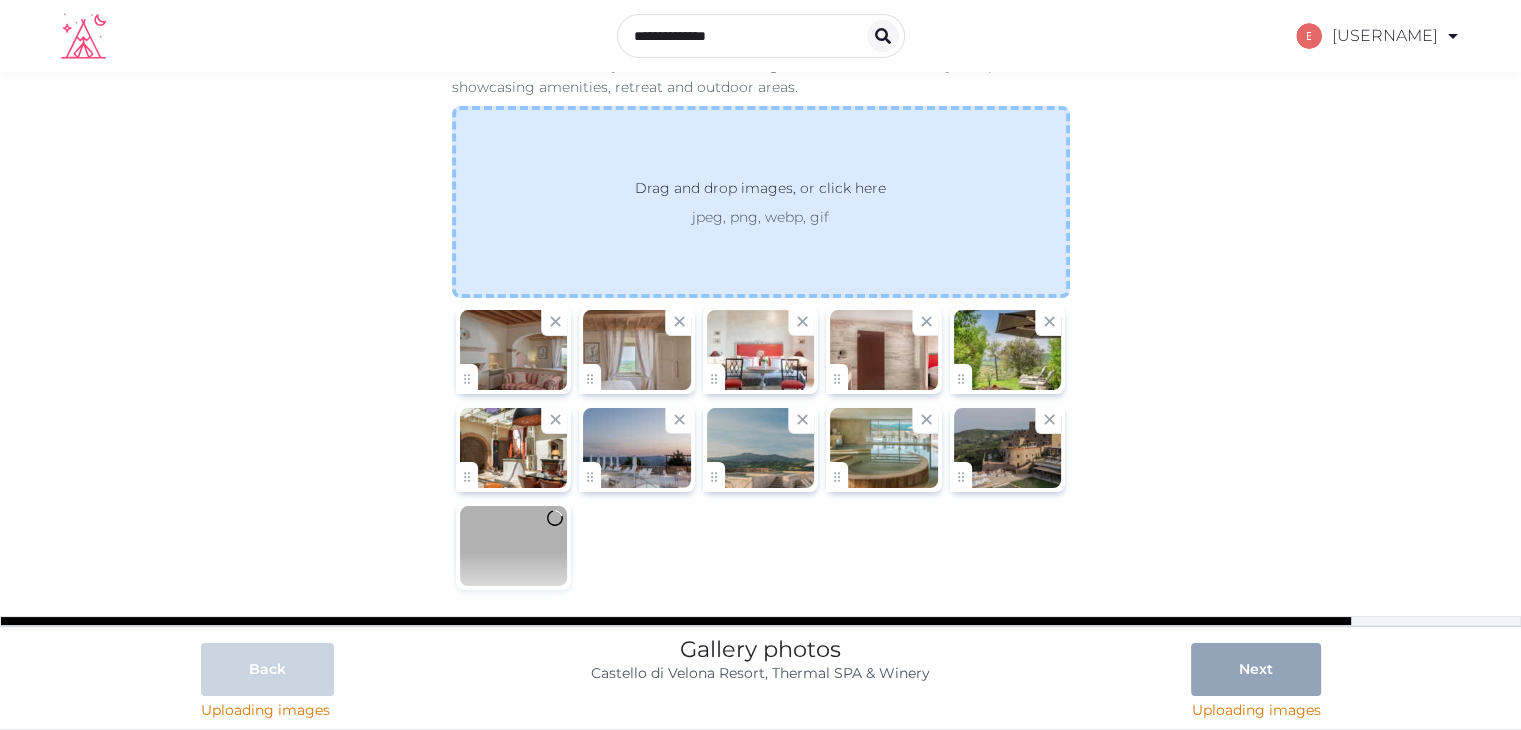 click on "Drag and drop images, or click here" at bounding box center [760, 192] 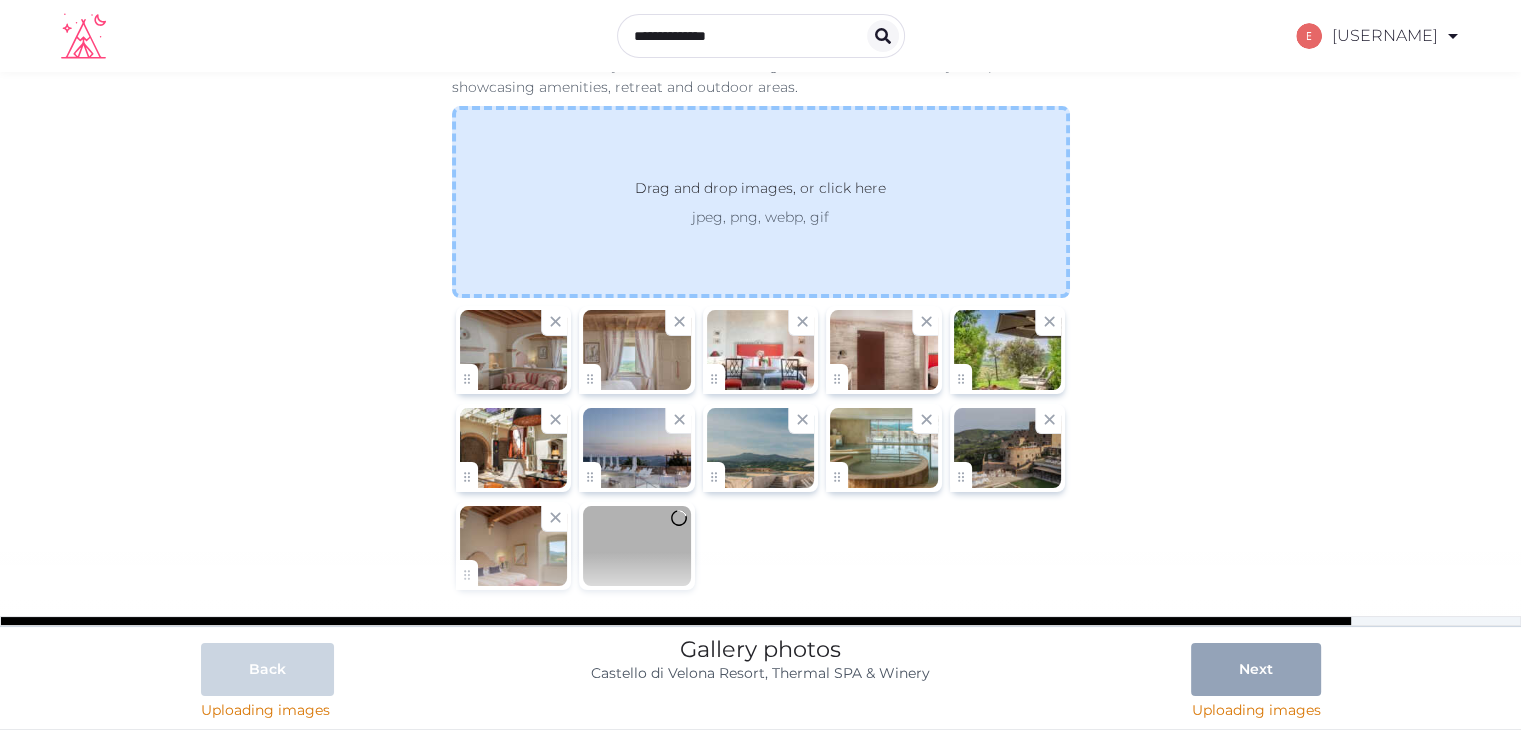 click on "Drag and drop images, or click here" at bounding box center [760, 192] 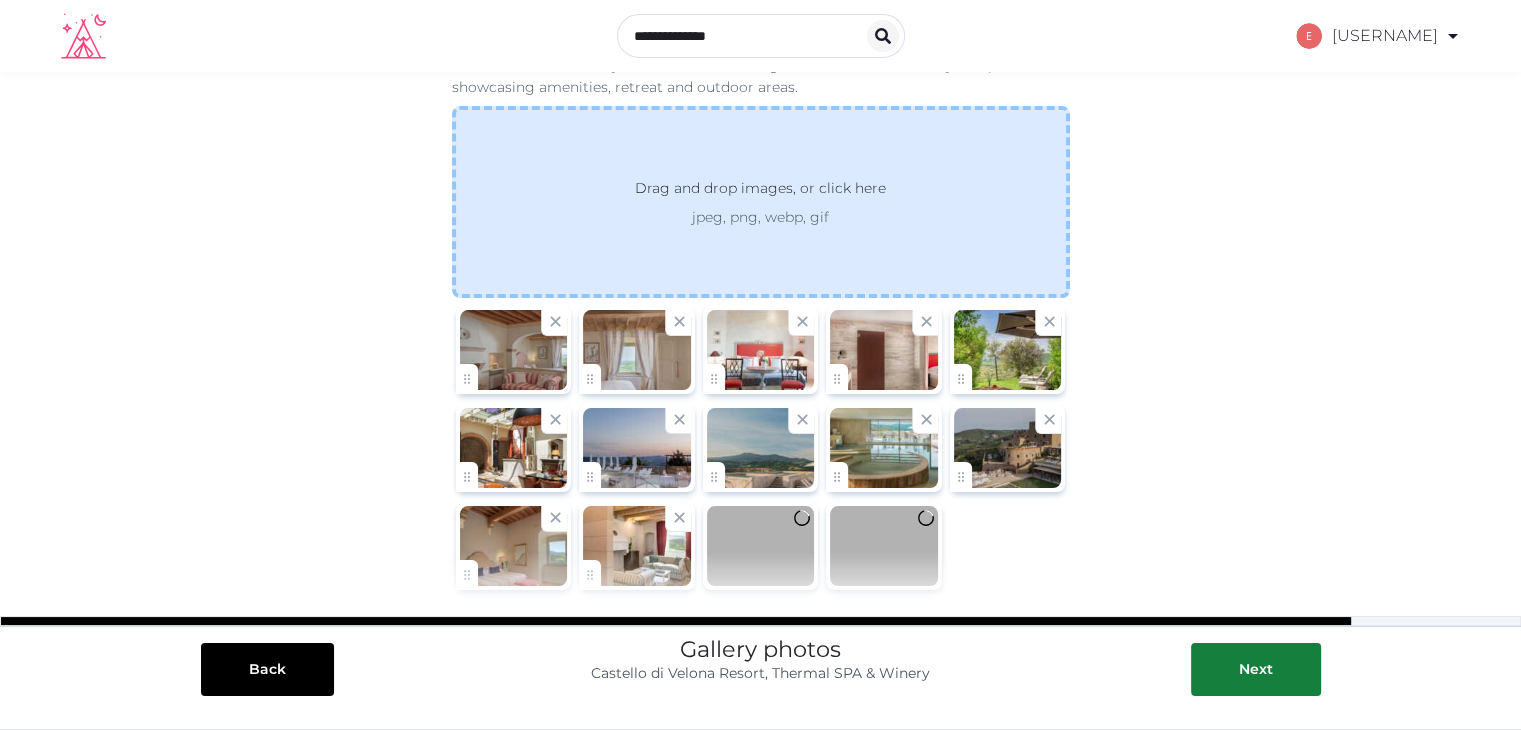 click on "Drag and drop images, or click here" at bounding box center (760, 192) 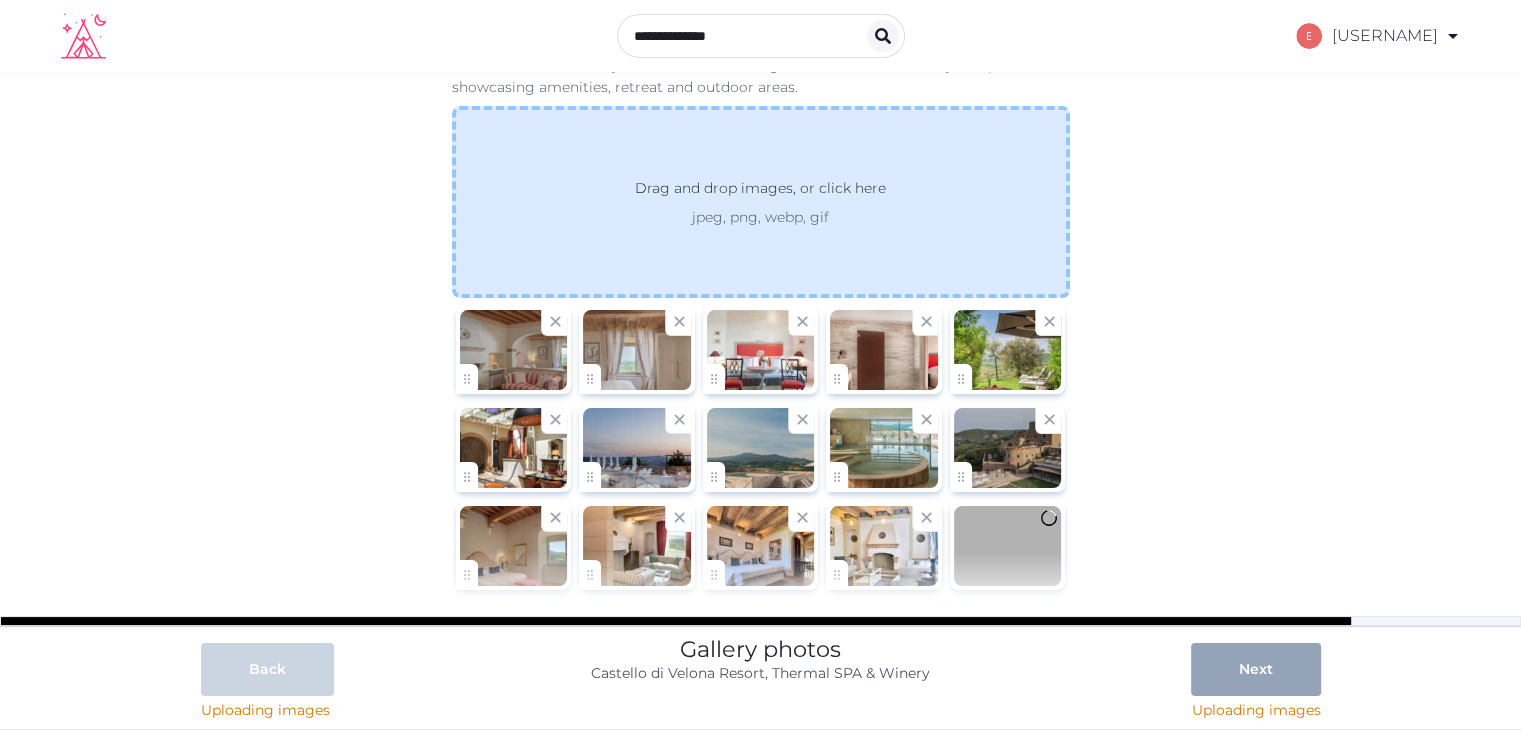click on "Drag and drop images, or click here" at bounding box center [760, 192] 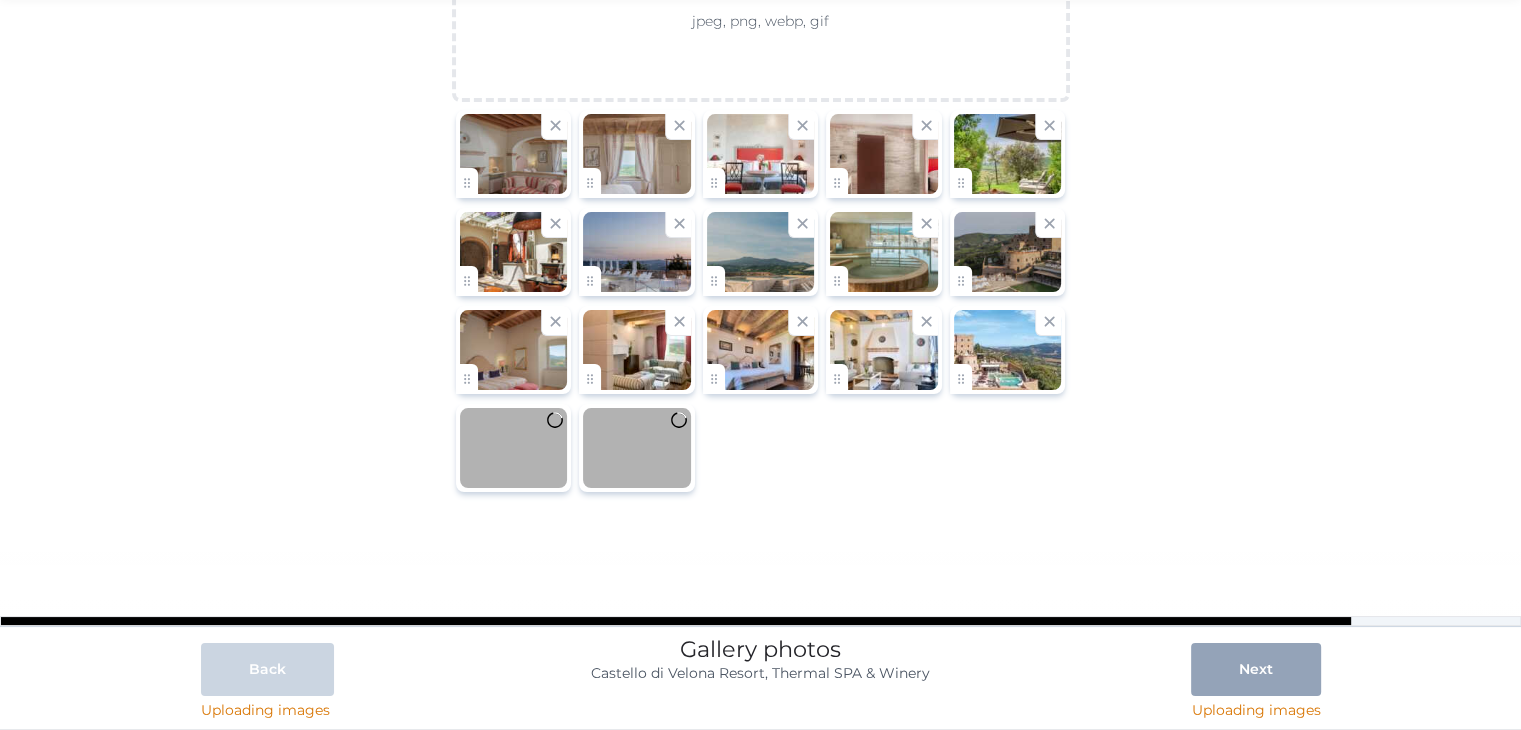 scroll, scrollTop: 348, scrollLeft: 0, axis: vertical 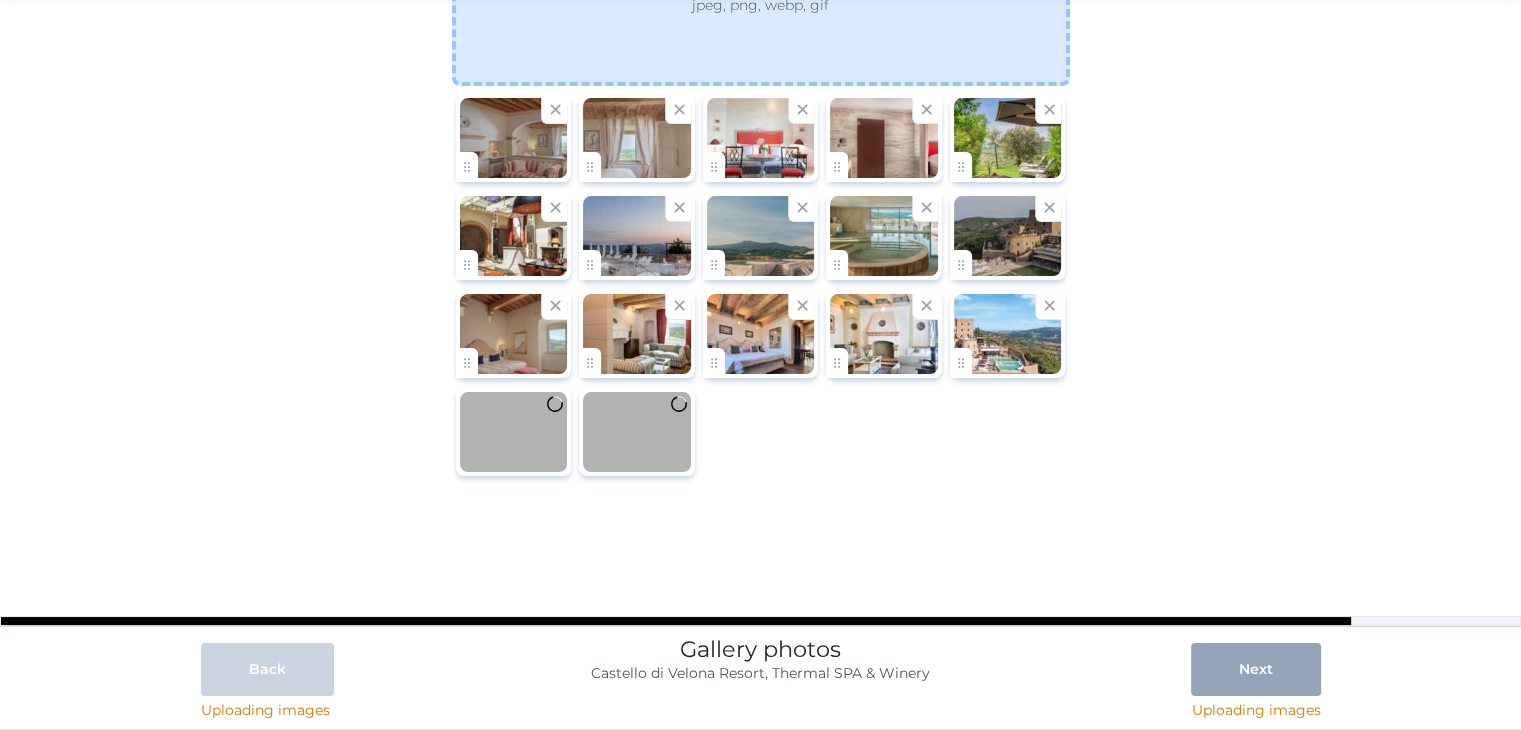 click on "jpeg, png, webp, gif" at bounding box center (760, 5) 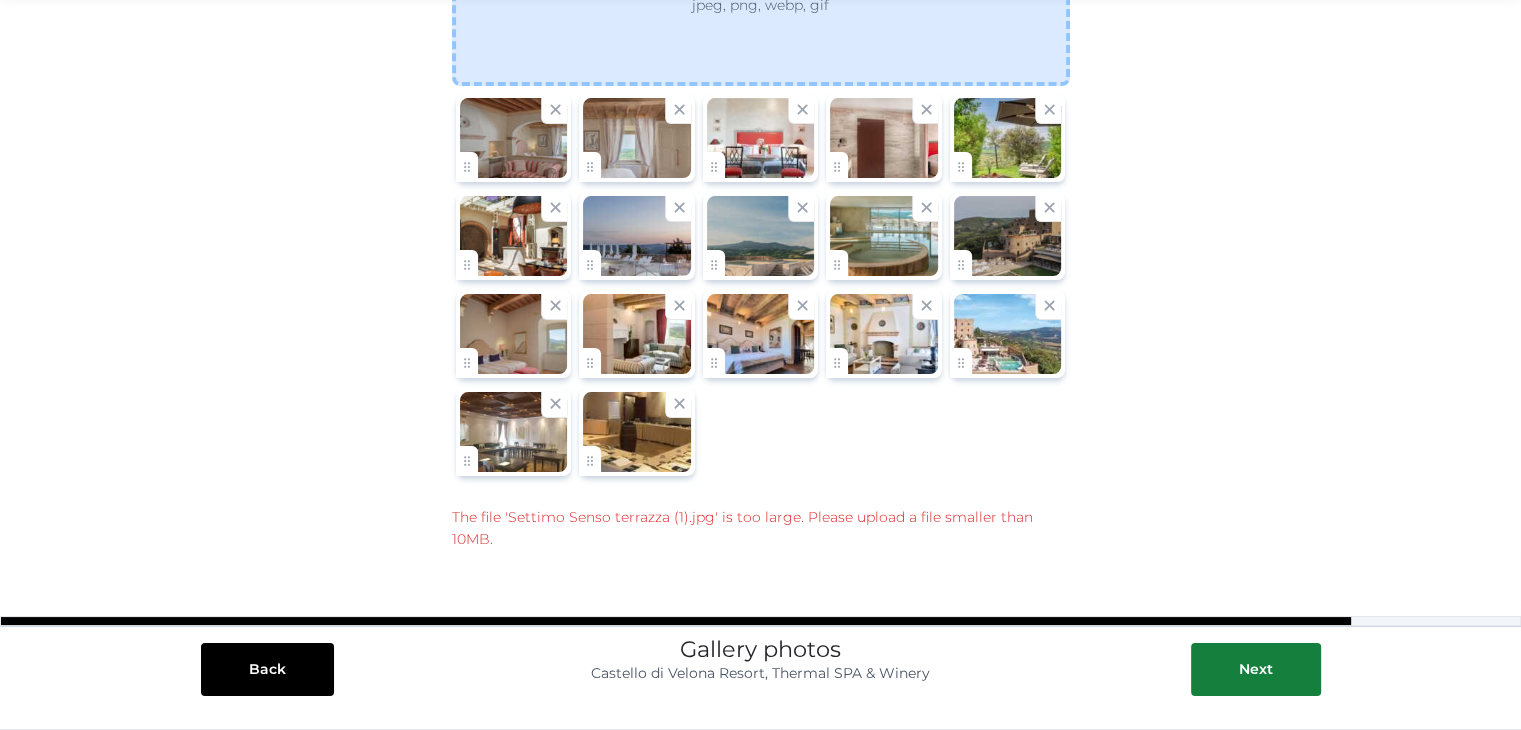 click on "Drag and drop images, or click here jpeg, png, webp, gif" at bounding box center (761, -10) 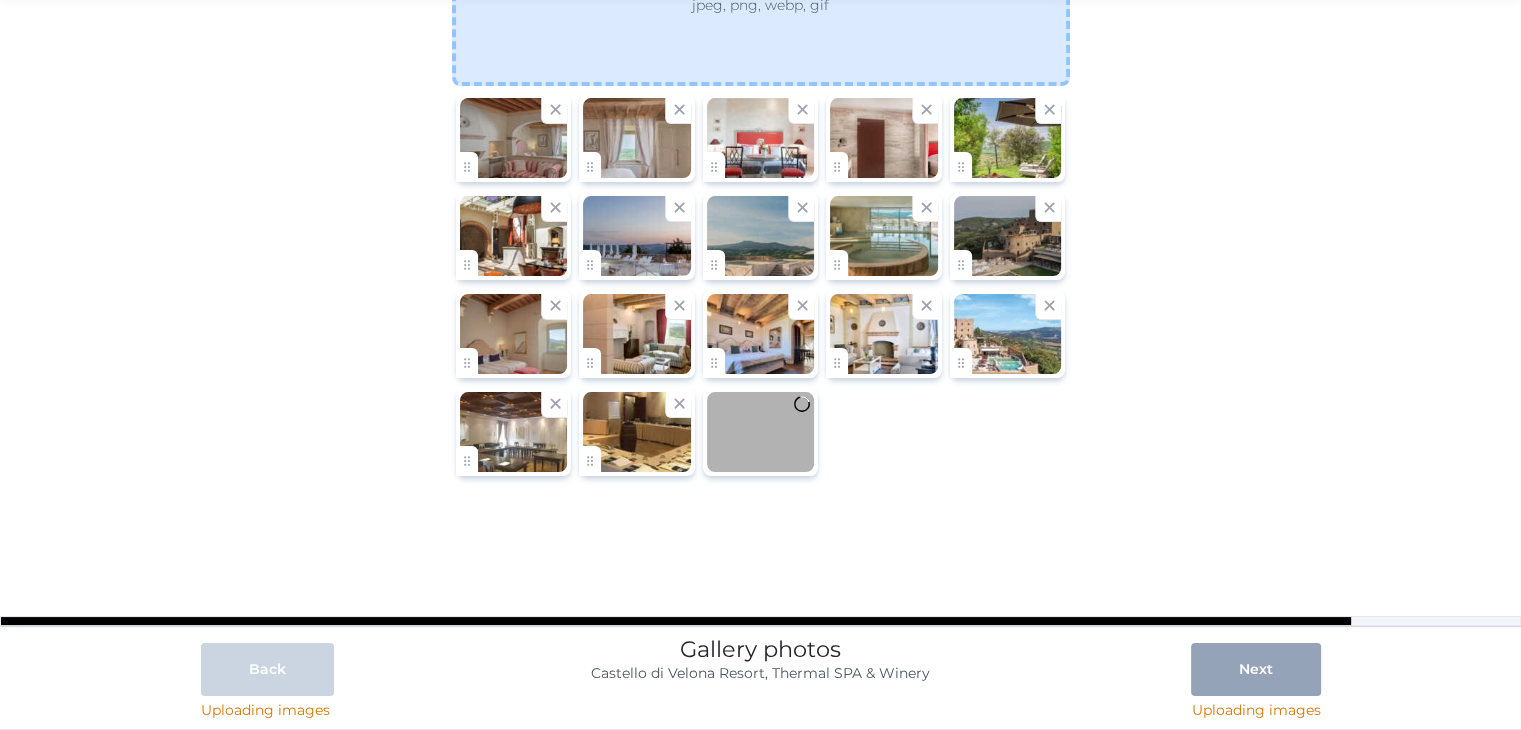 click on "Drag and drop images, or click here jpeg, png, webp, gif" at bounding box center [761, -10] 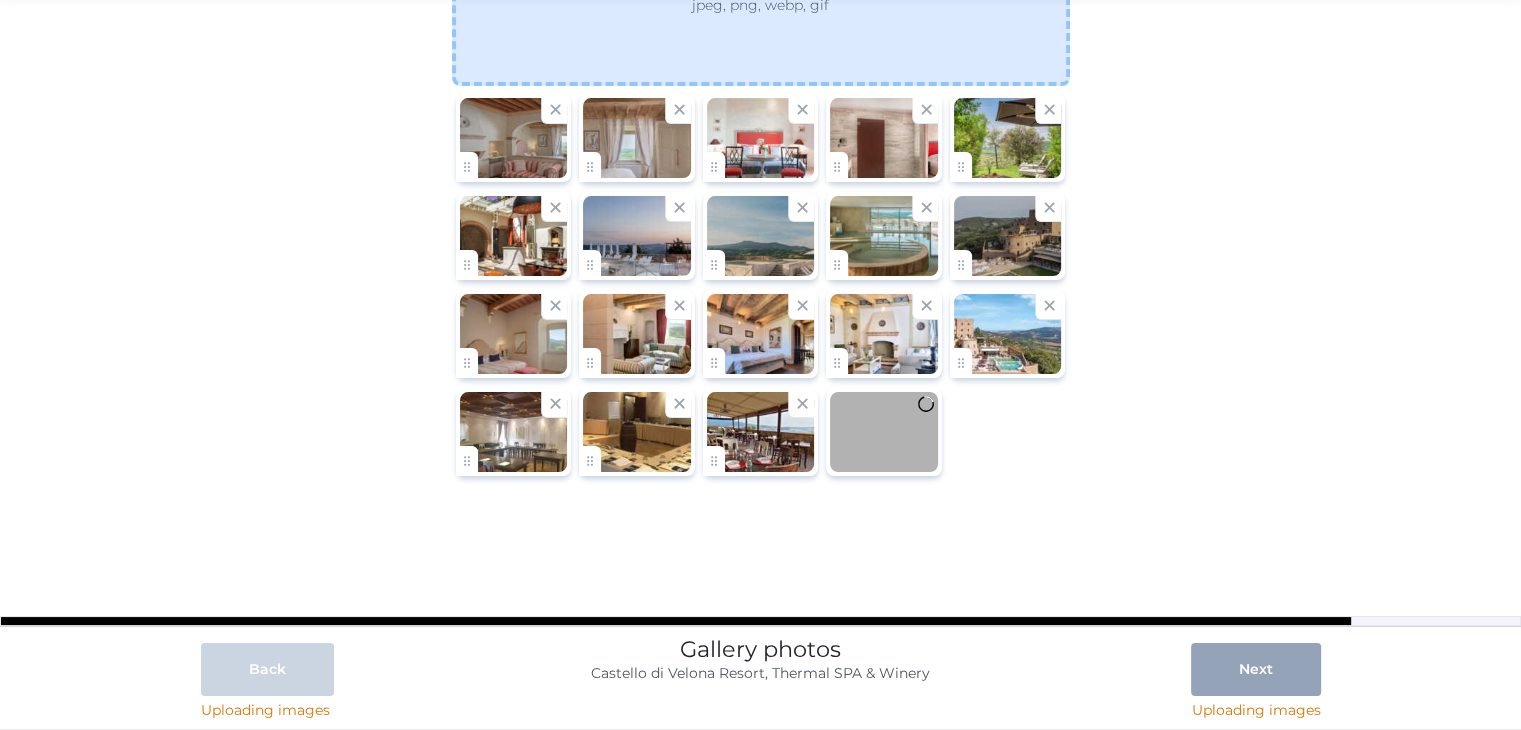 click on "jpeg, png, webp, gif" at bounding box center [760, 5] 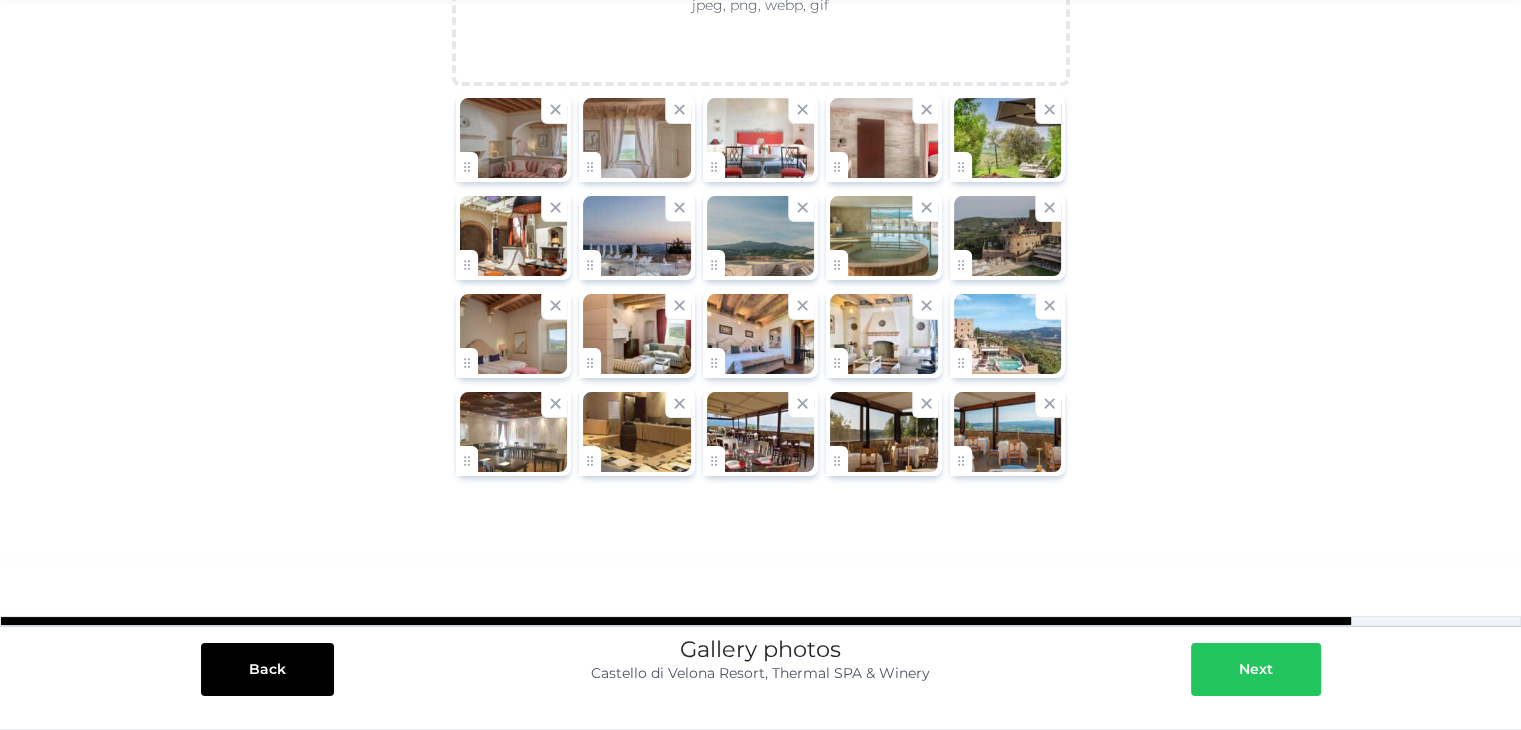 click on "Next" at bounding box center [1256, 669] 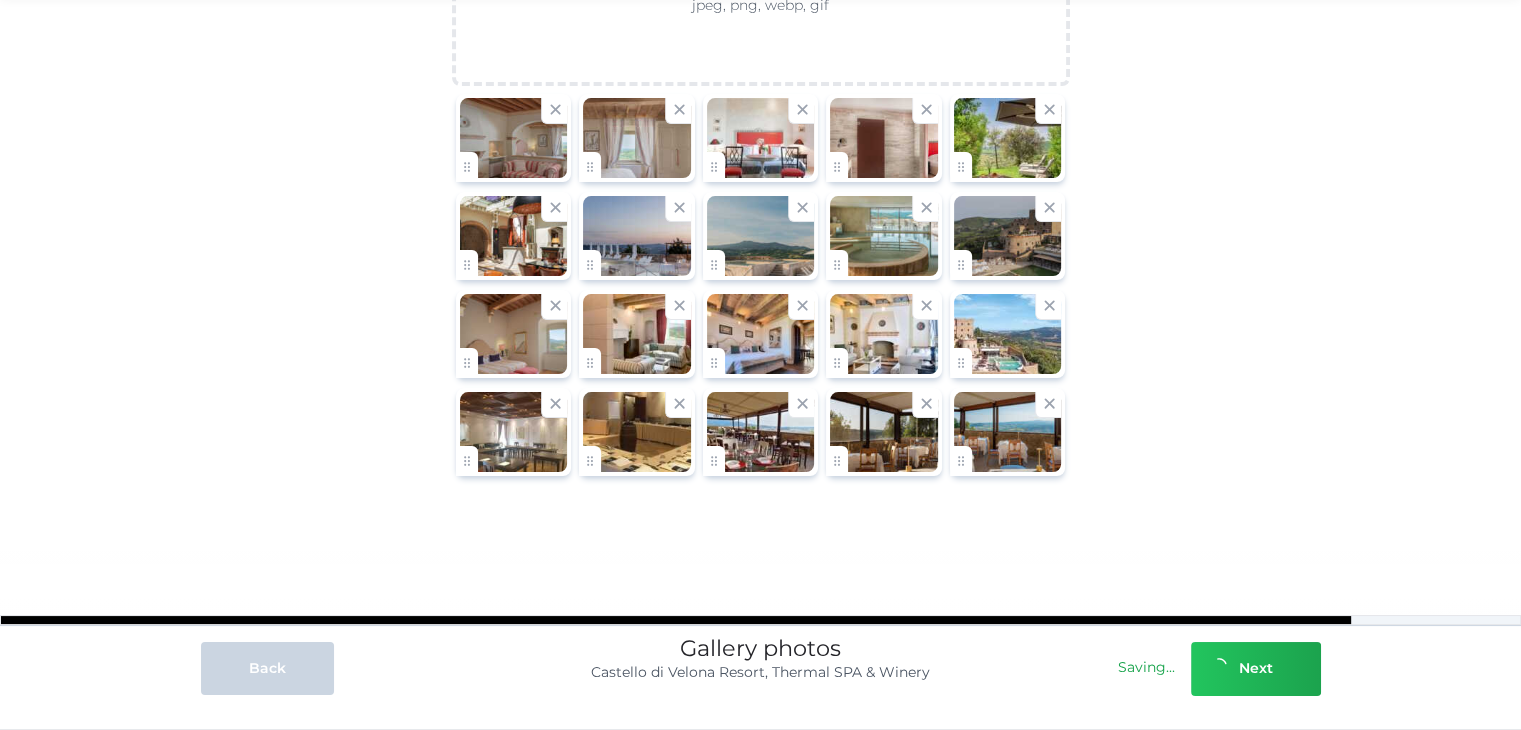 scroll, scrollTop: 0, scrollLeft: 0, axis: both 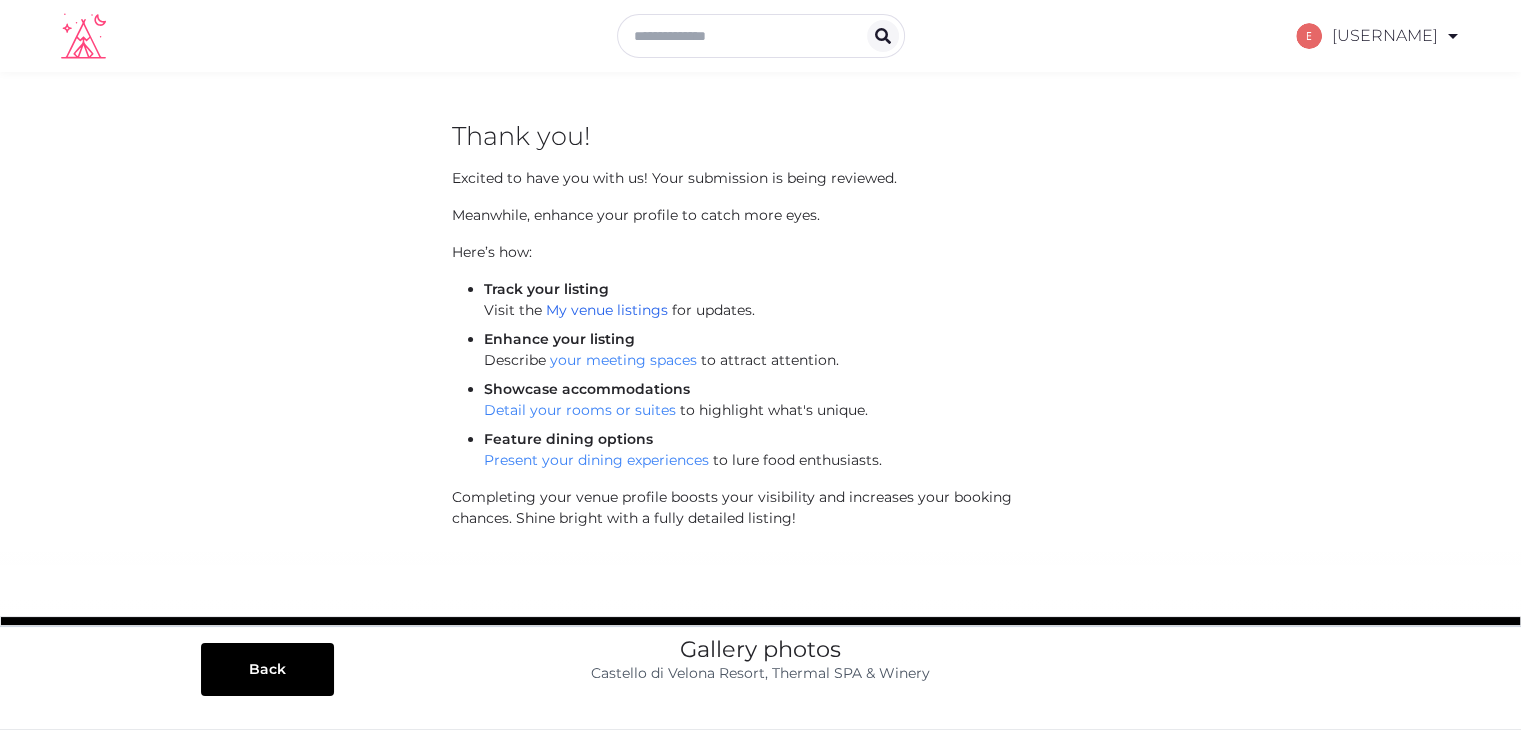 click on "My venue listings" at bounding box center [607, 310] 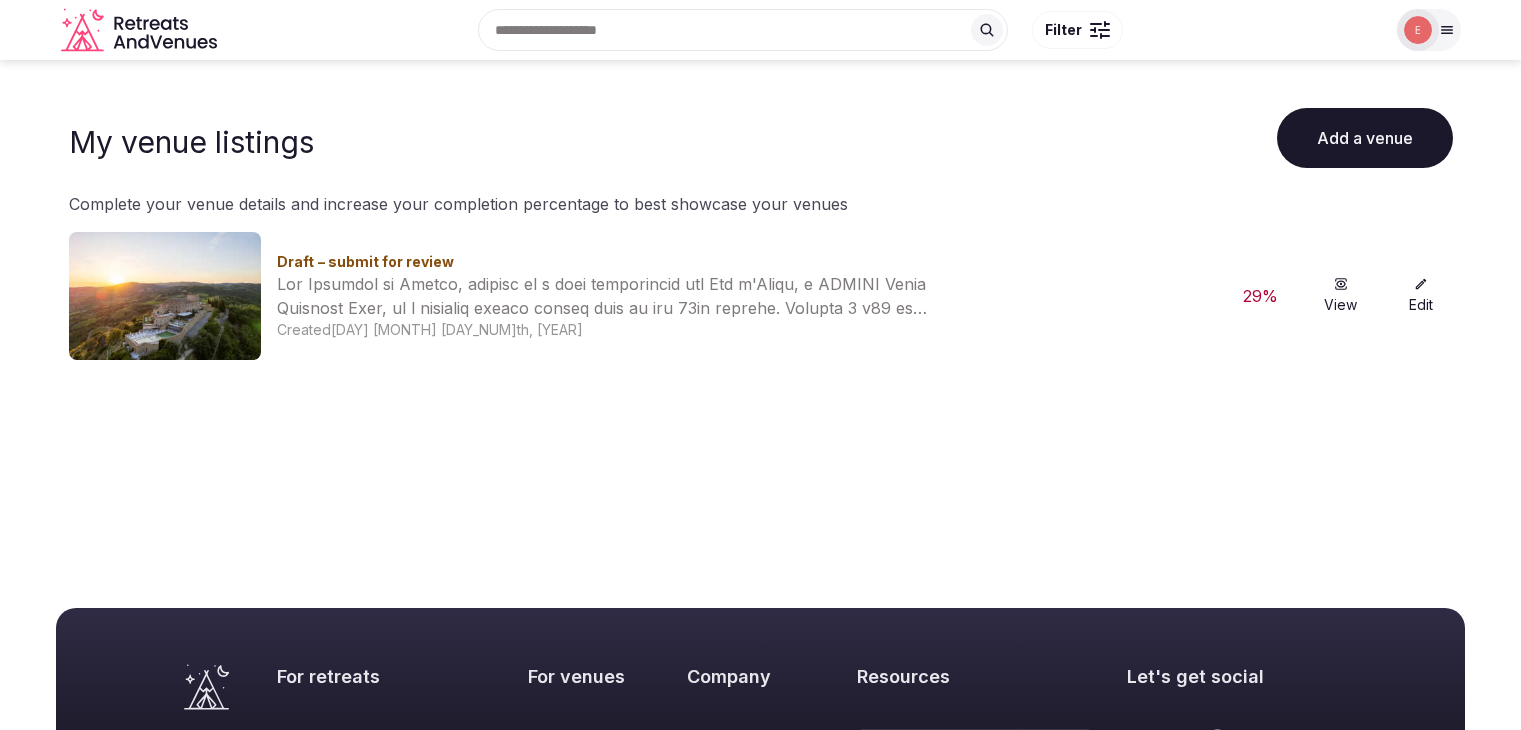 scroll, scrollTop: 0, scrollLeft: 0, axis: both 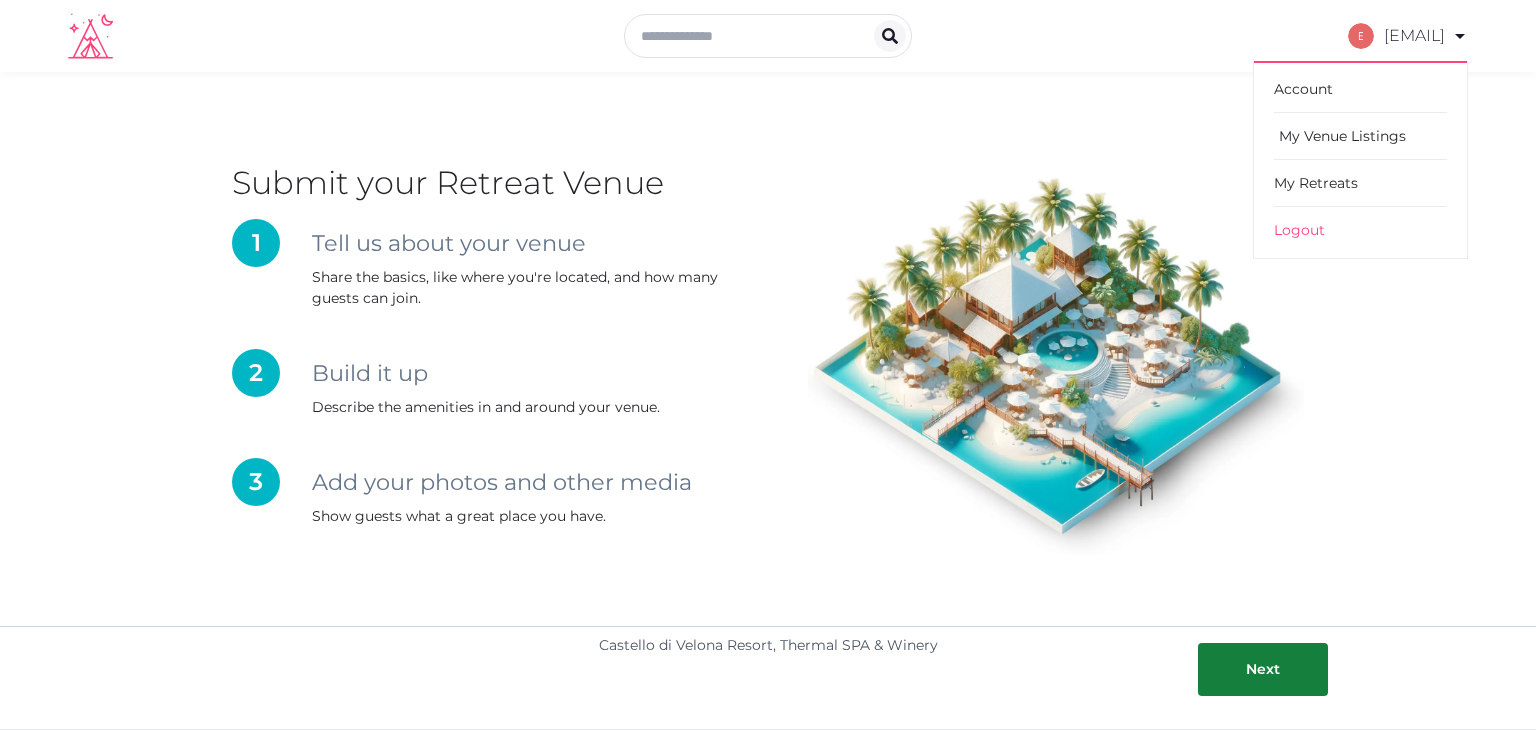 click on "My Venue Listings" at bounding box center [1360, 136] 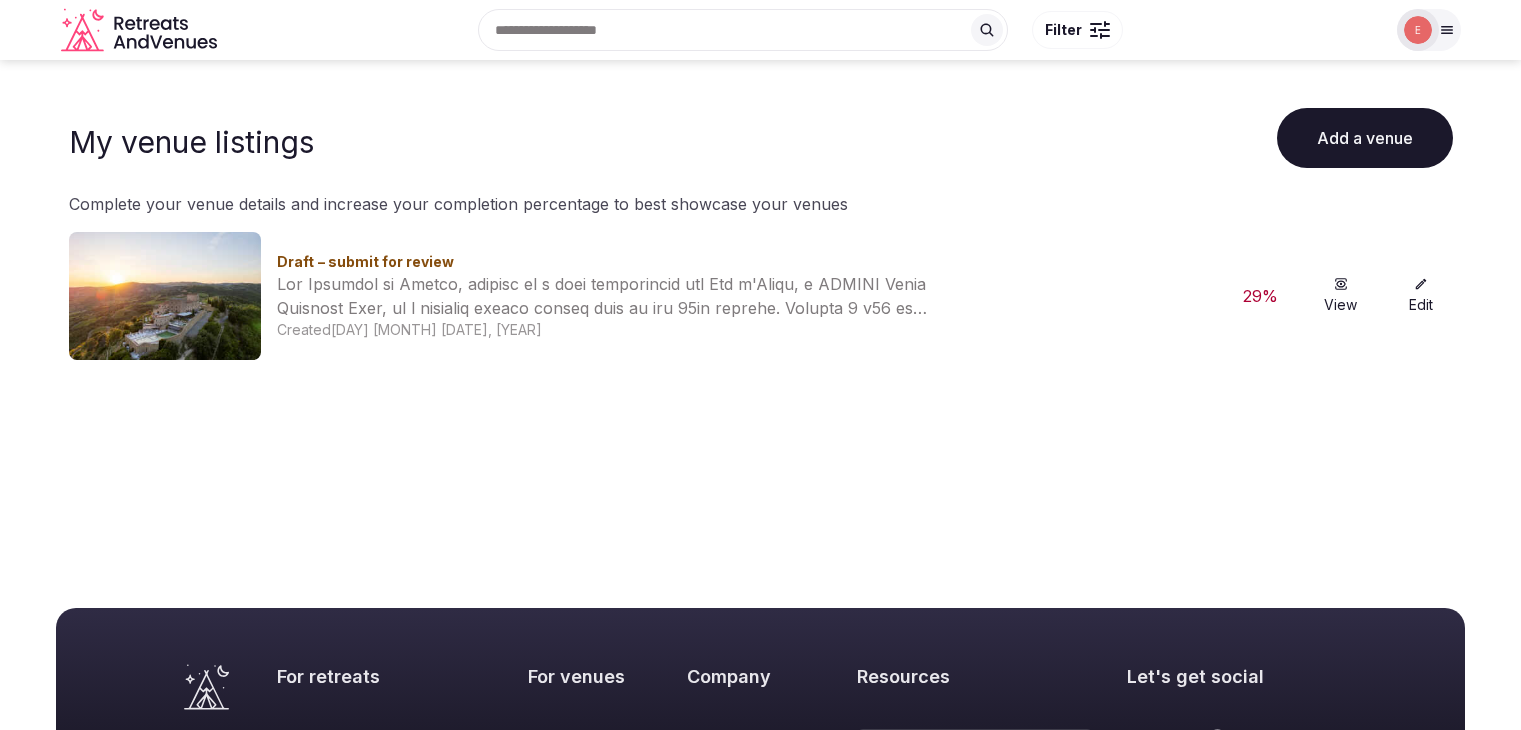 scroll, scrollTop: 0, scrollLeft: 0, axis: both 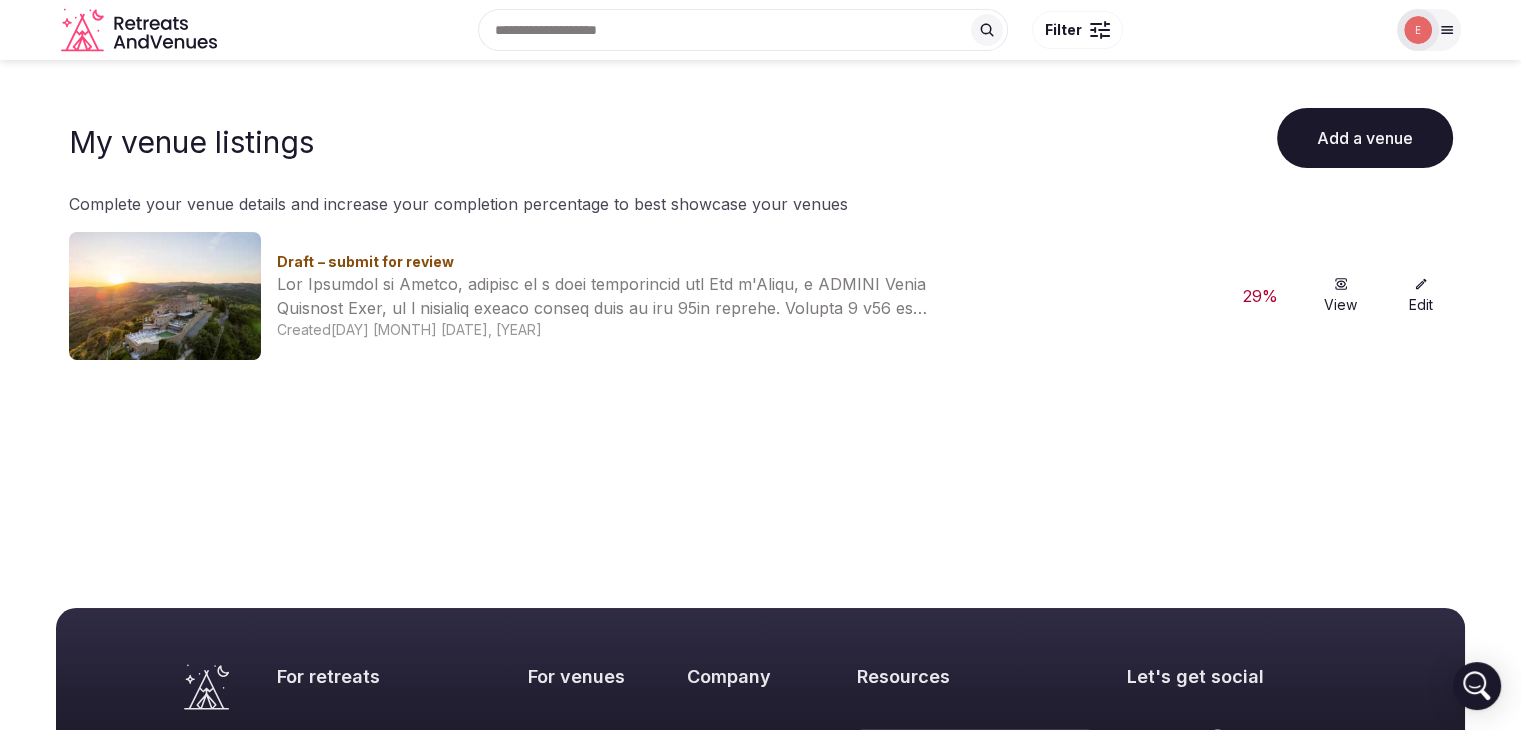click at bounding box center [1418, 30] 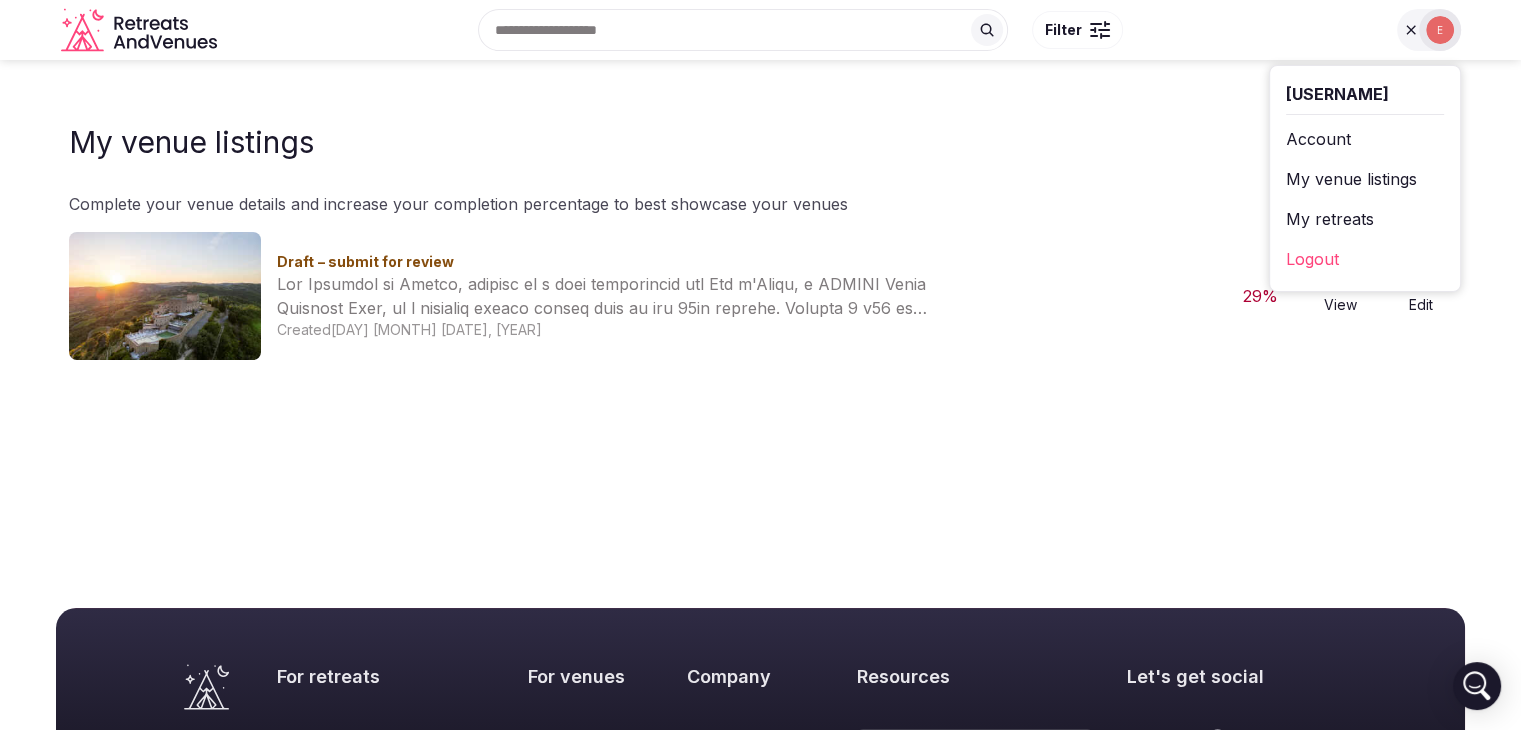 click on "My venue listings" at bounding box center (1365, 179) 